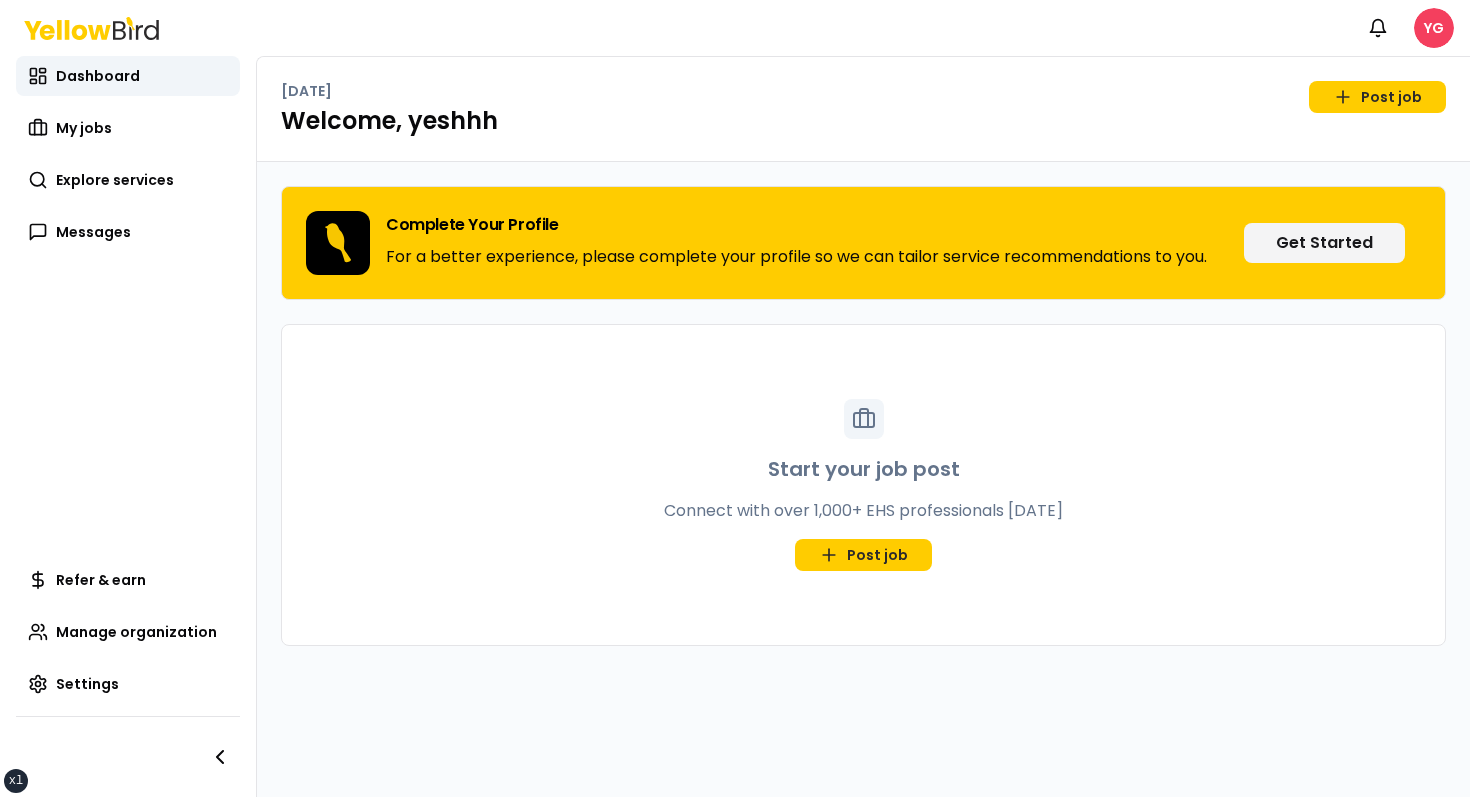 scroll, scrollTop: 0, scrollLeft: 0, axis: both 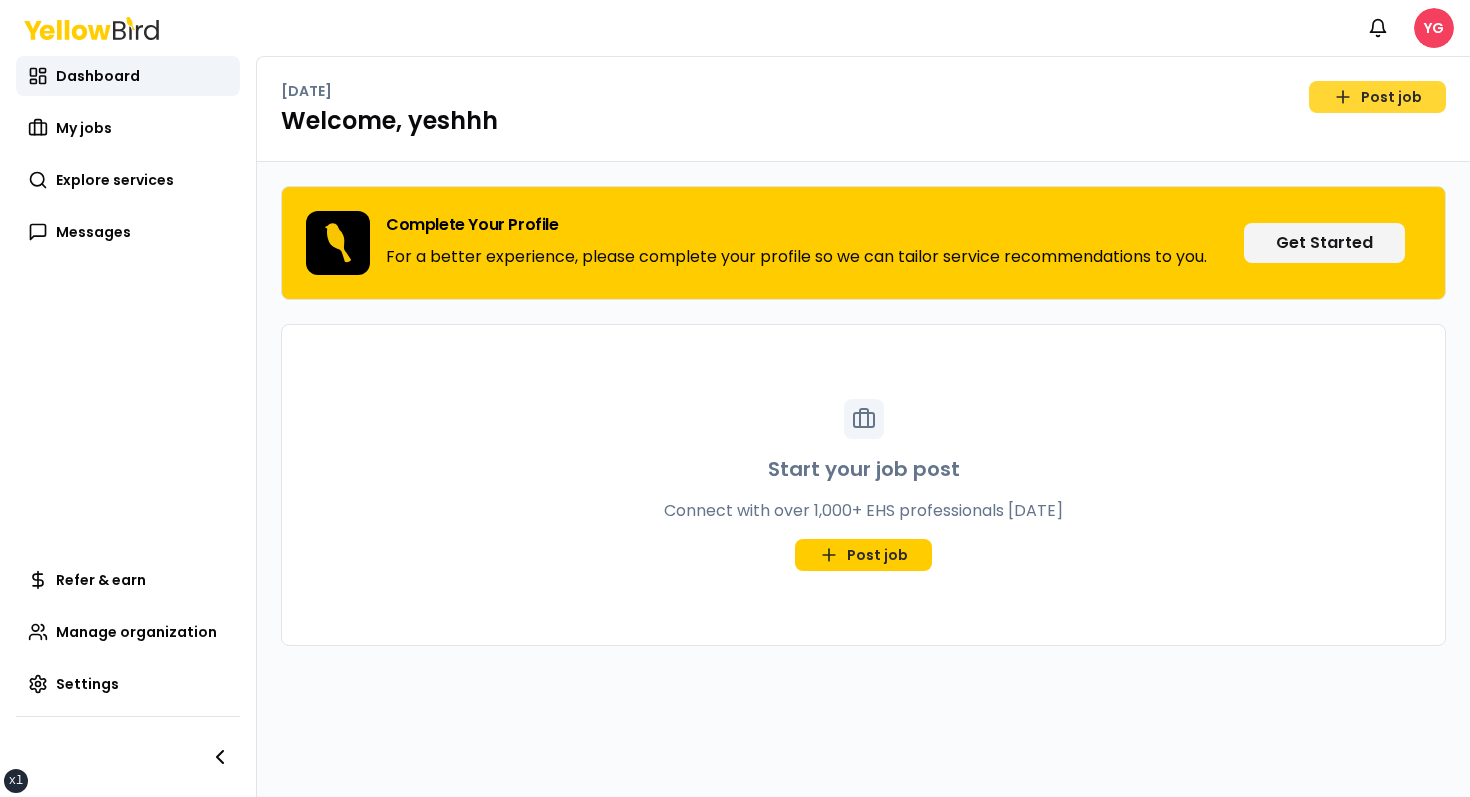 click on "Post job" at bounding box center (1377, 97) 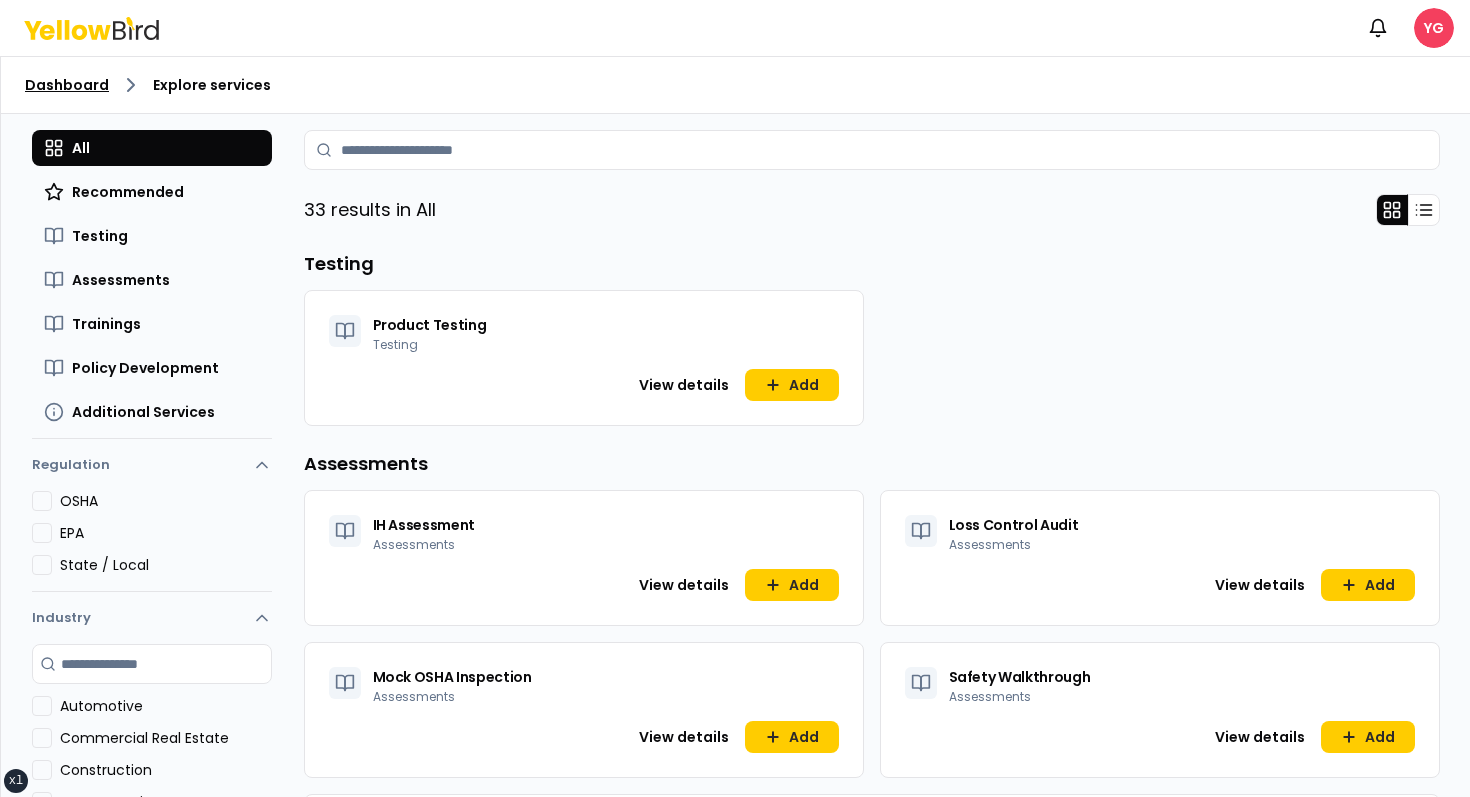 click on "Dashboard" at bounding box center [67, 85] 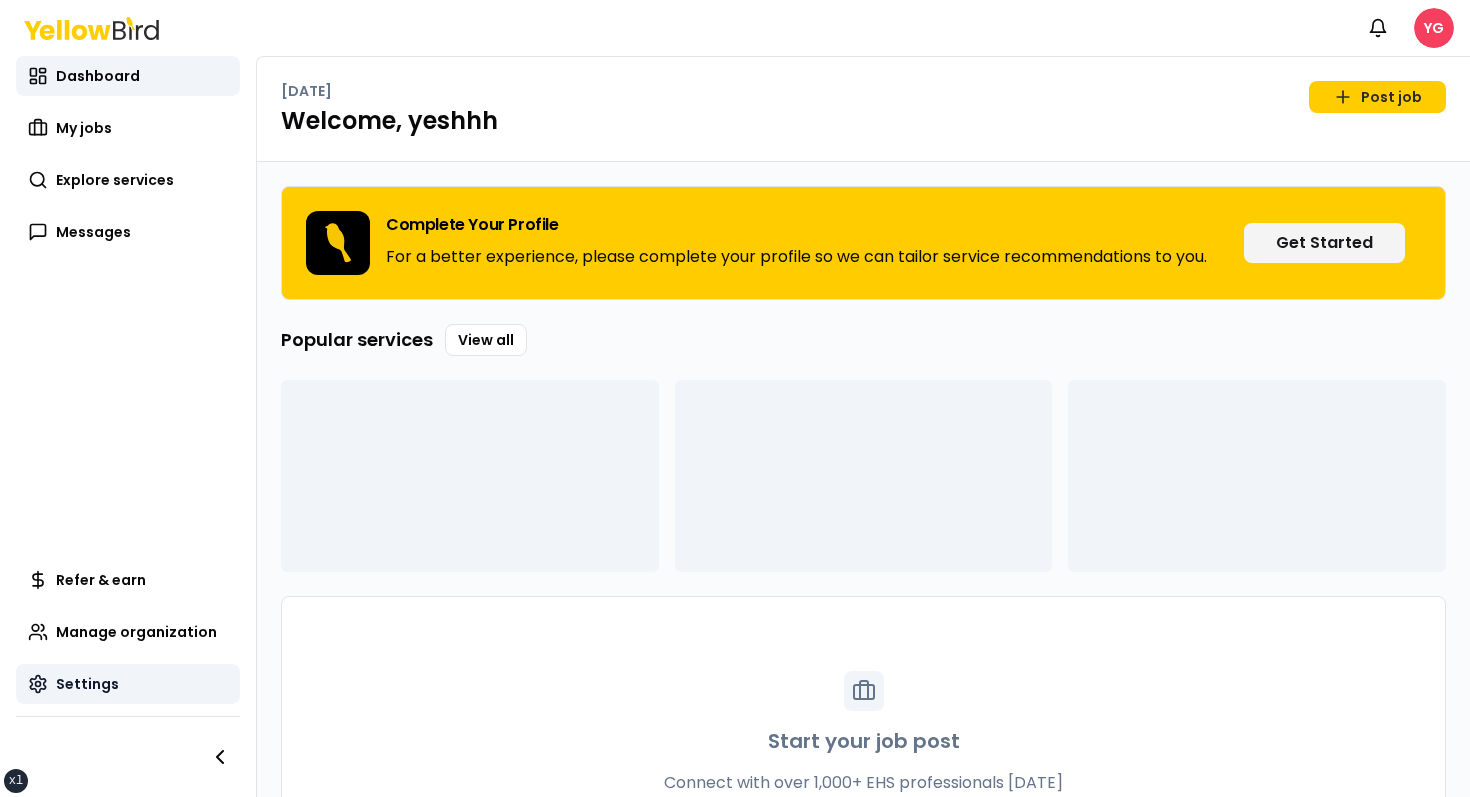 click on "Settings" at bounding box center [128, 684] 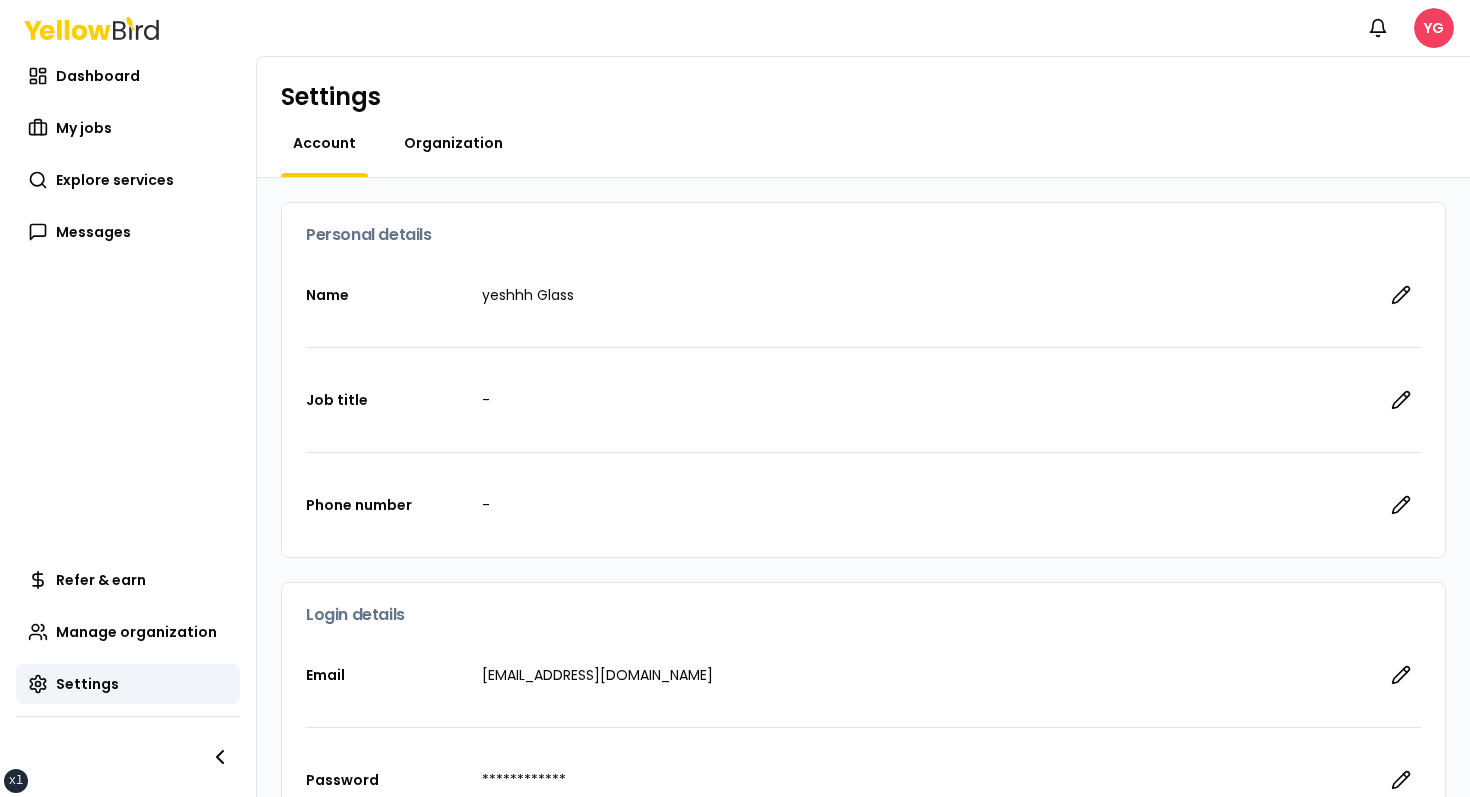 click on "Organization" at bounding box center (453, 143) 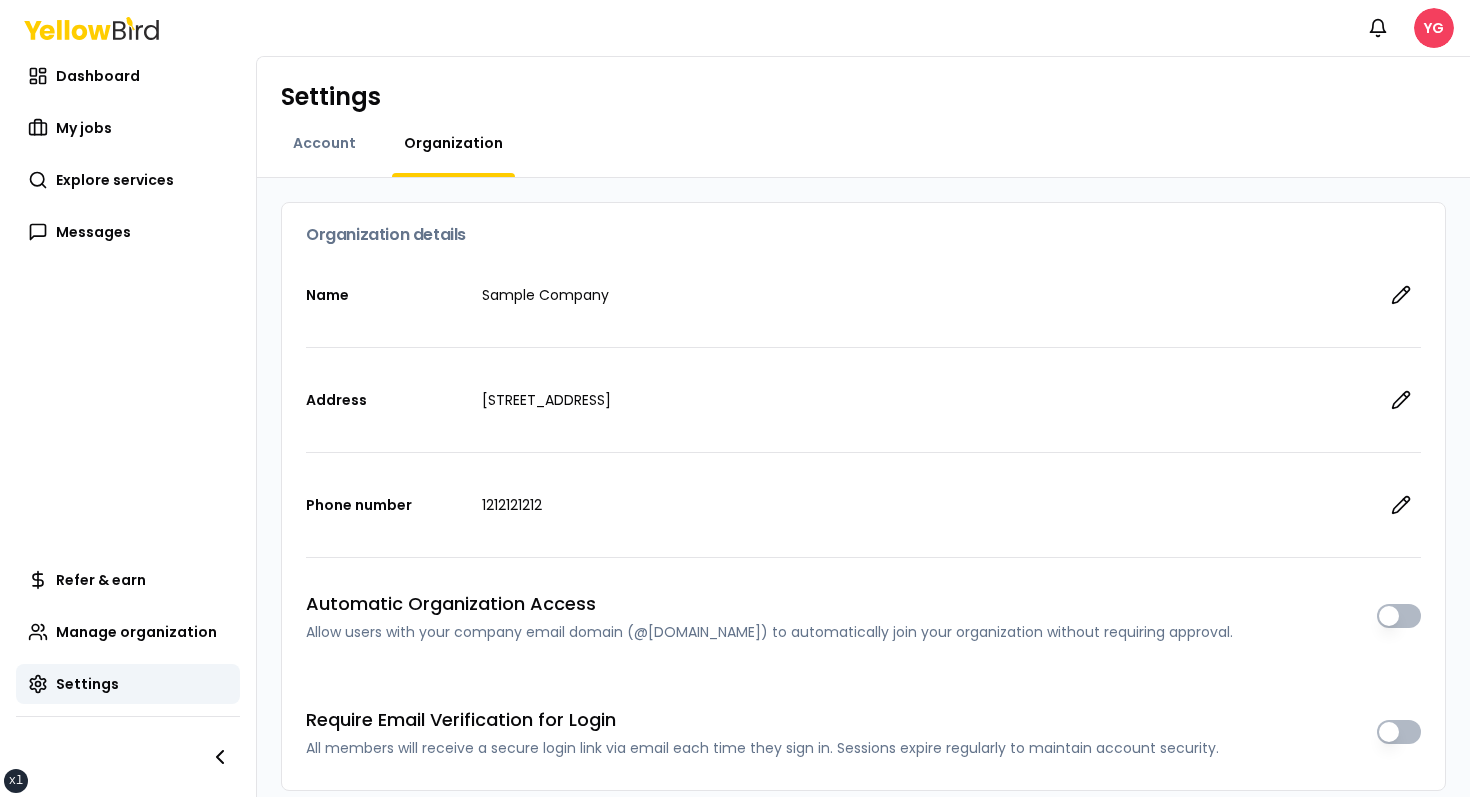 click on "Sample Company" at bounding box center [923, 295] 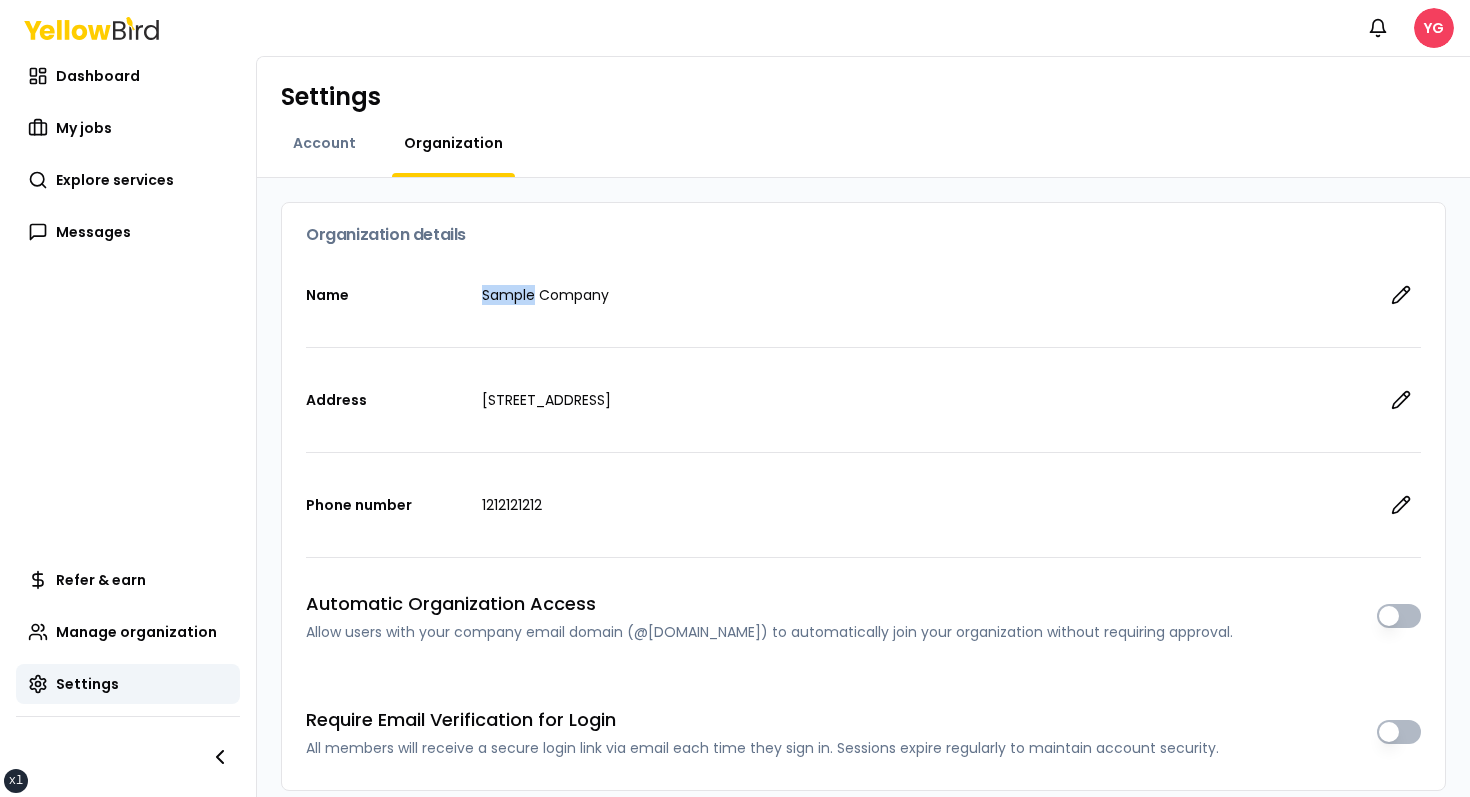 drag, startPoint x: 484, startPoint y: 284, endPoint x: 614, endPoint y: 284, distance: 130 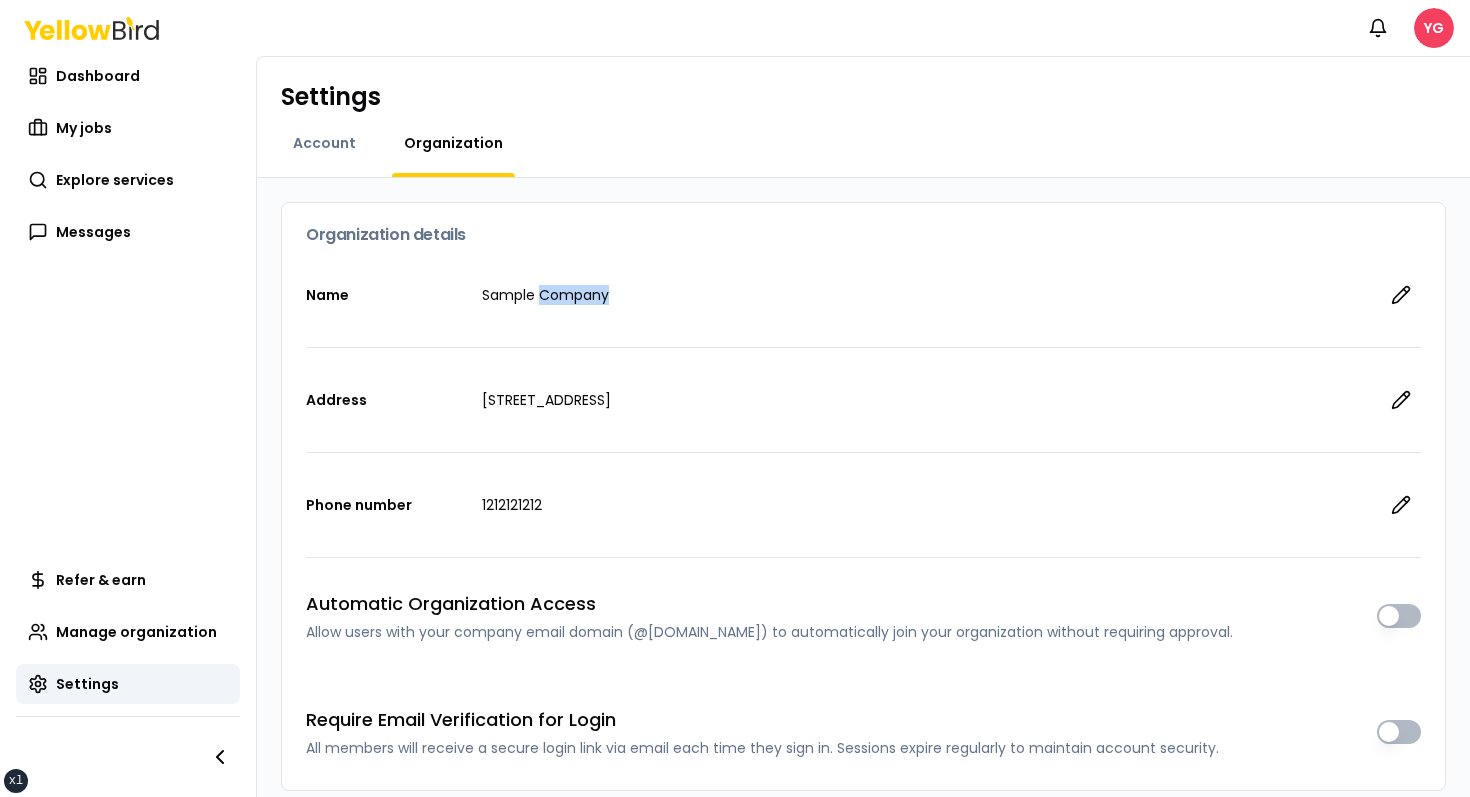 drag, startPoint x: 597, startPoint y: 291, endPoint x: 496, endPoint y: 291, distance: 101 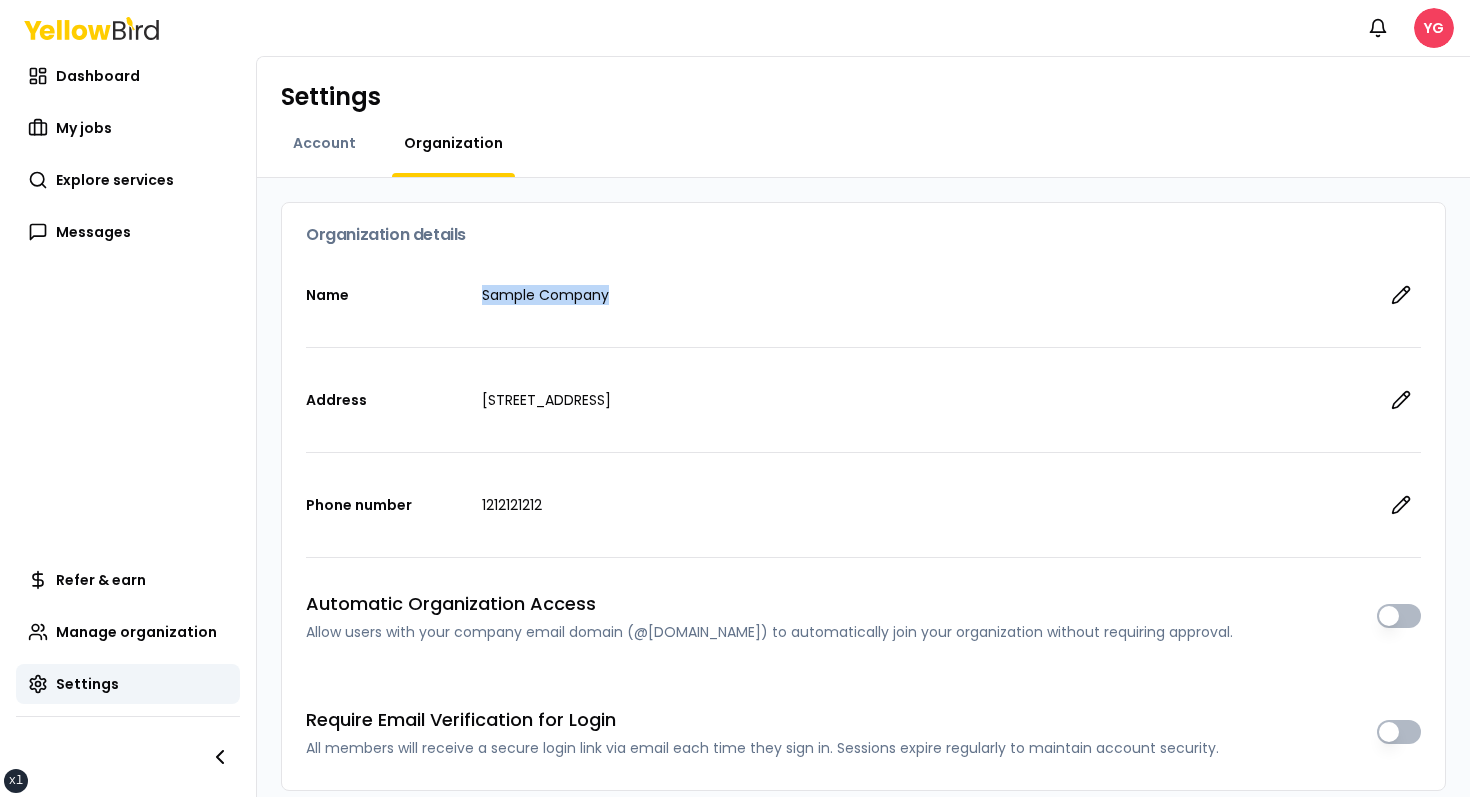 copy on "Sample Company" 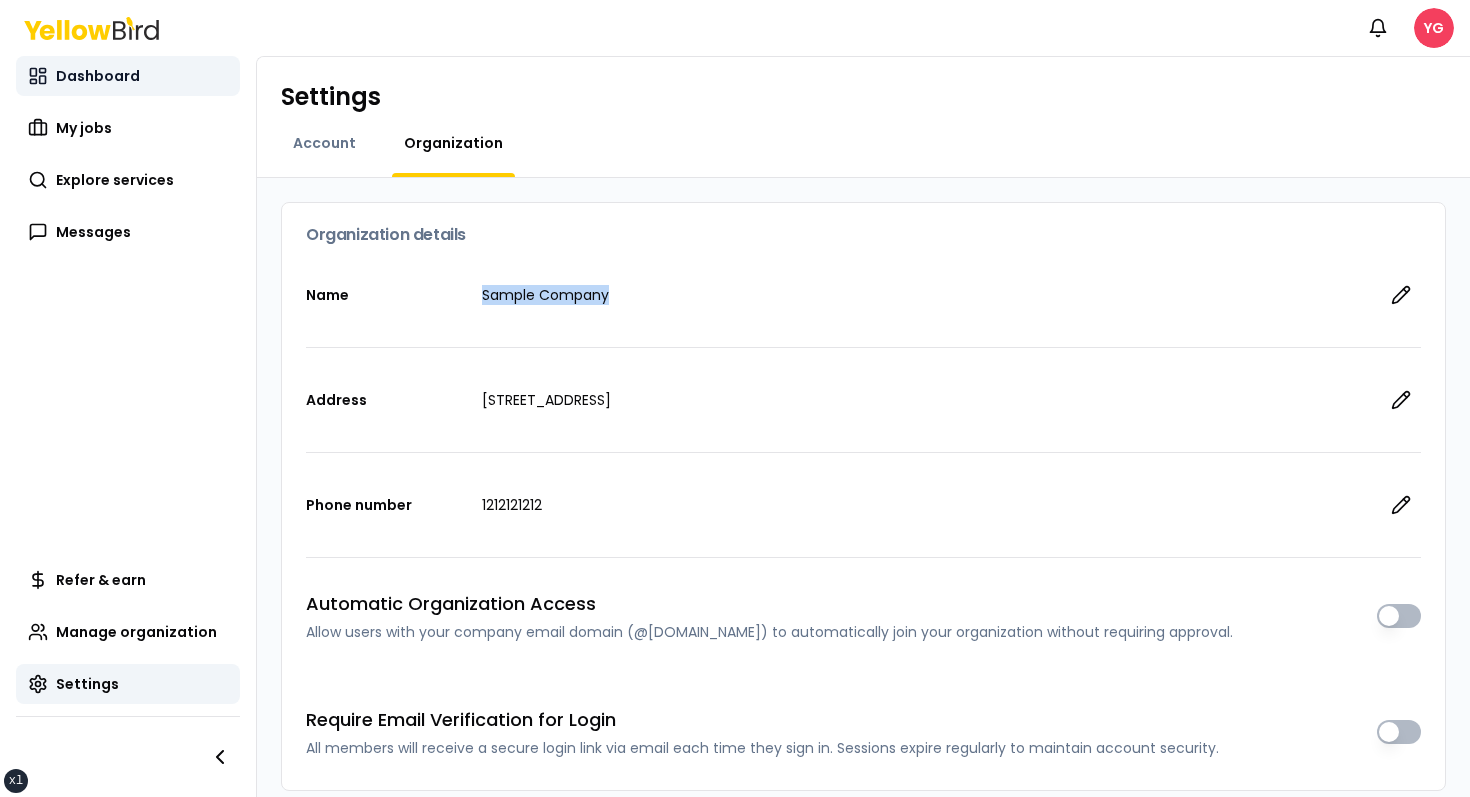 click on "Dashboard" at bounding box center (128, 76) 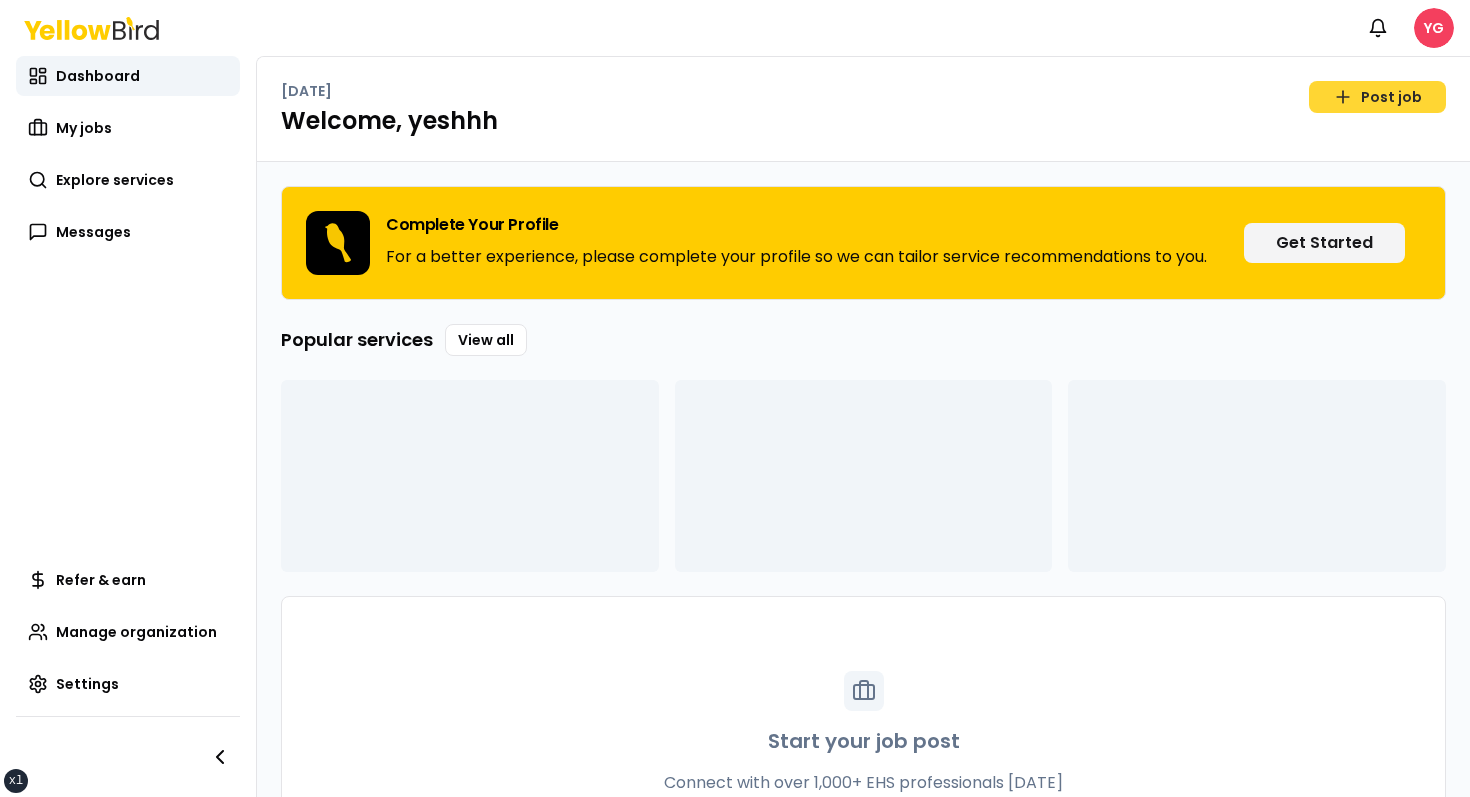 click on "Post job" at bounding box center [1377, 97] 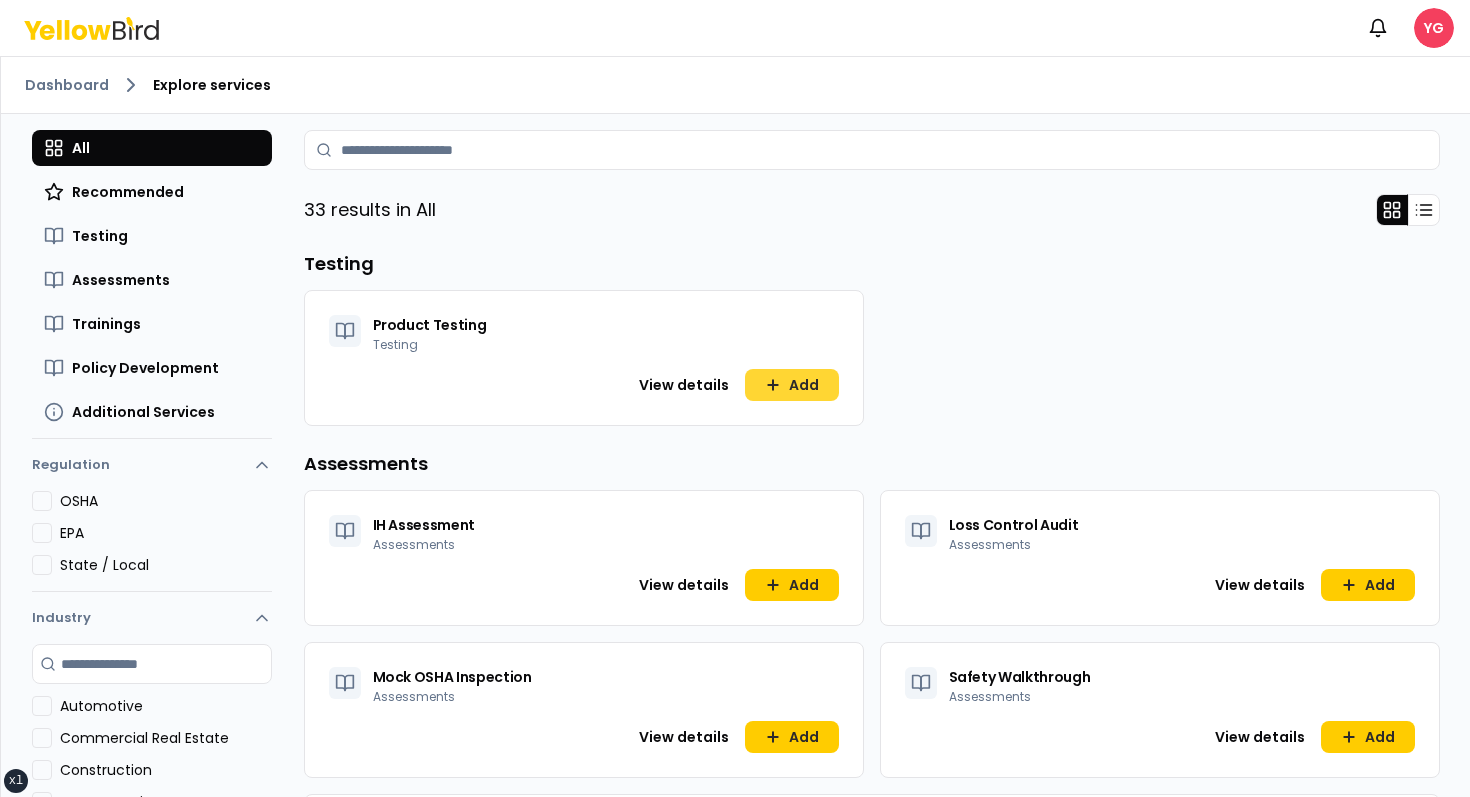 click on "Add" at bounding box center (792, 385) 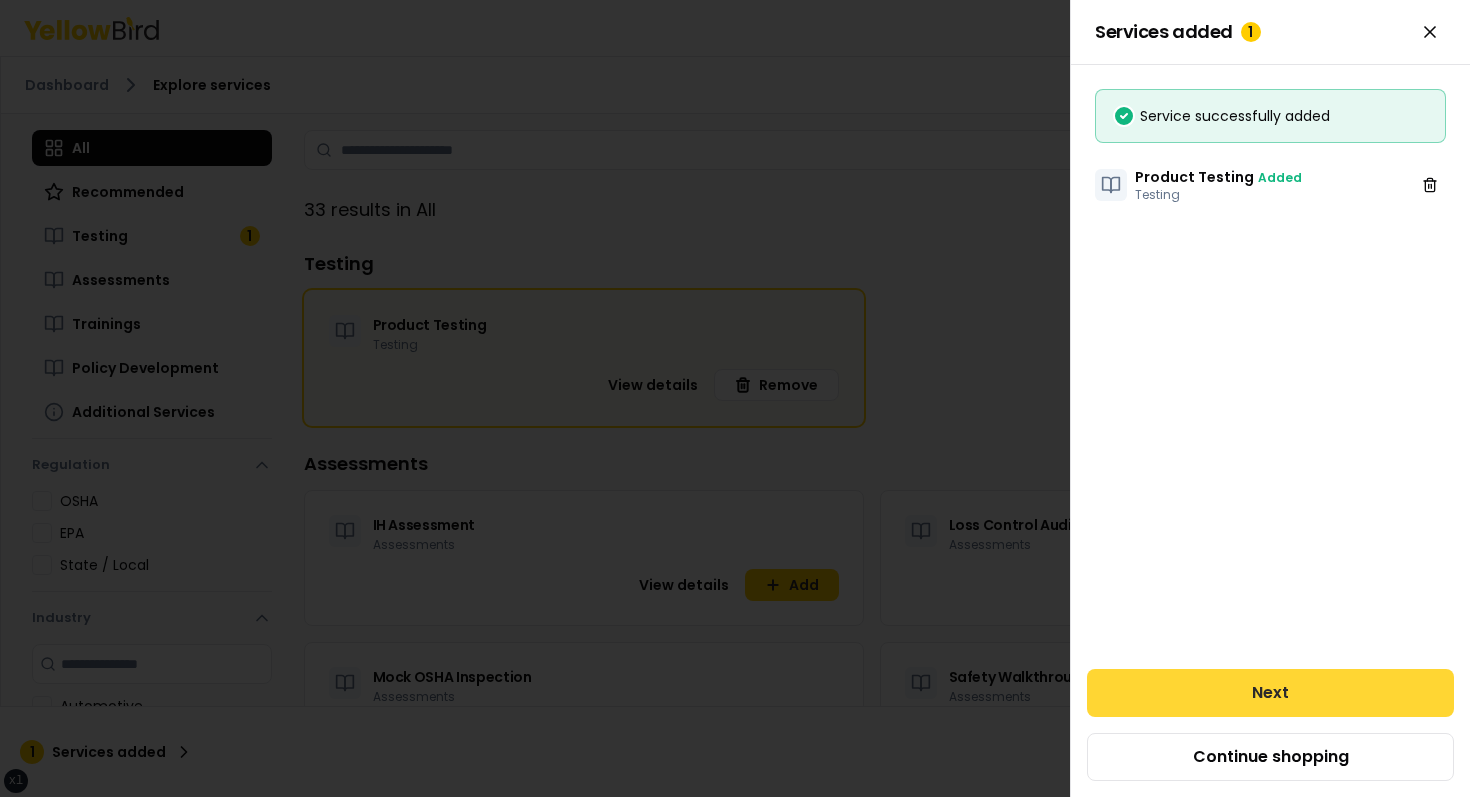 click on "Next" at bounding box center (1270, 693) 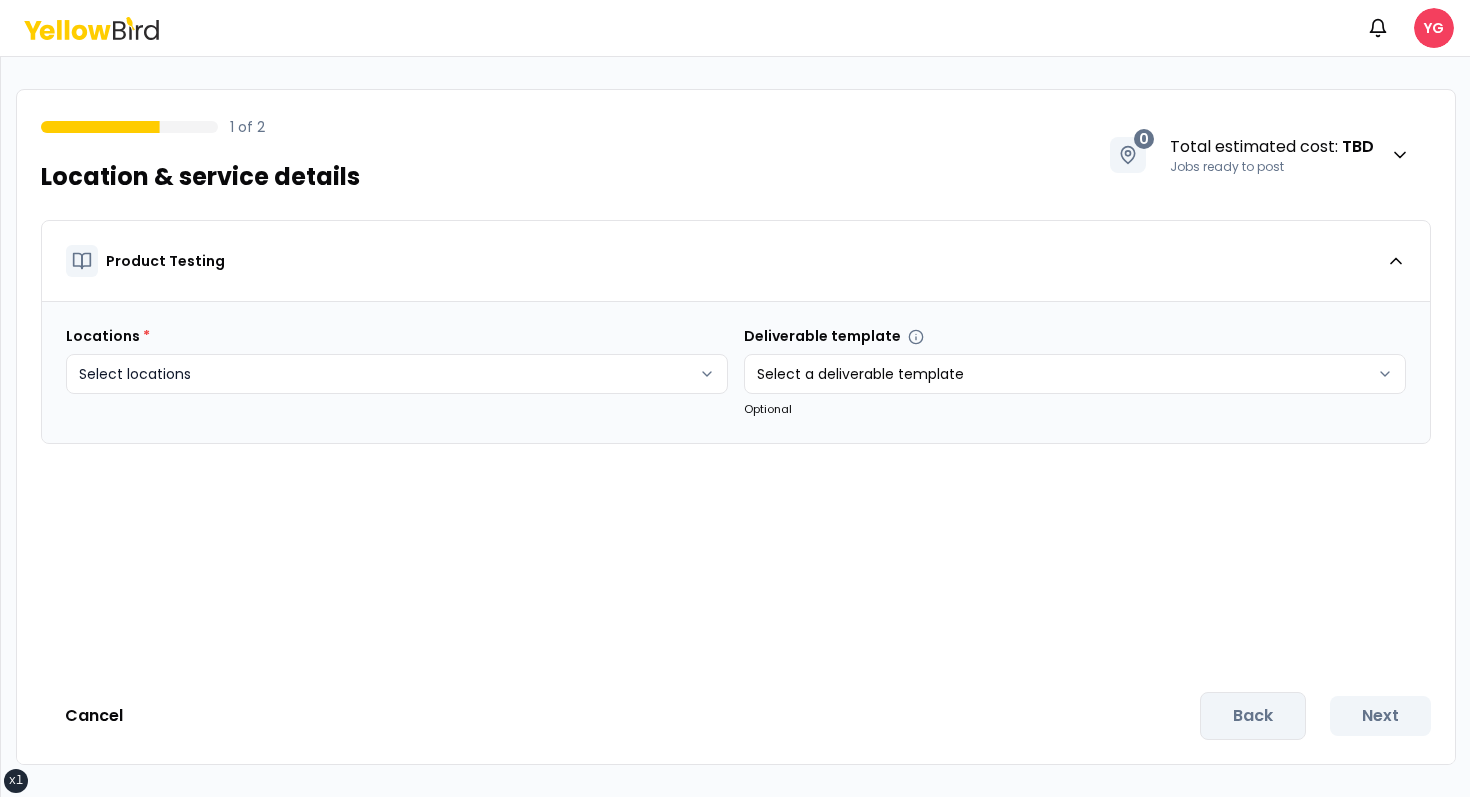 click on "xs sm md lg xl 2xl Notifications YG 1 of 2 Location & service details 0 Total estimated cost :   TBD Jobs ready to post Product Testing Locations   * Select locations Deliverable template   Select a deliverable template Optional Cancel Back Next" at bounding box center (735, 398) 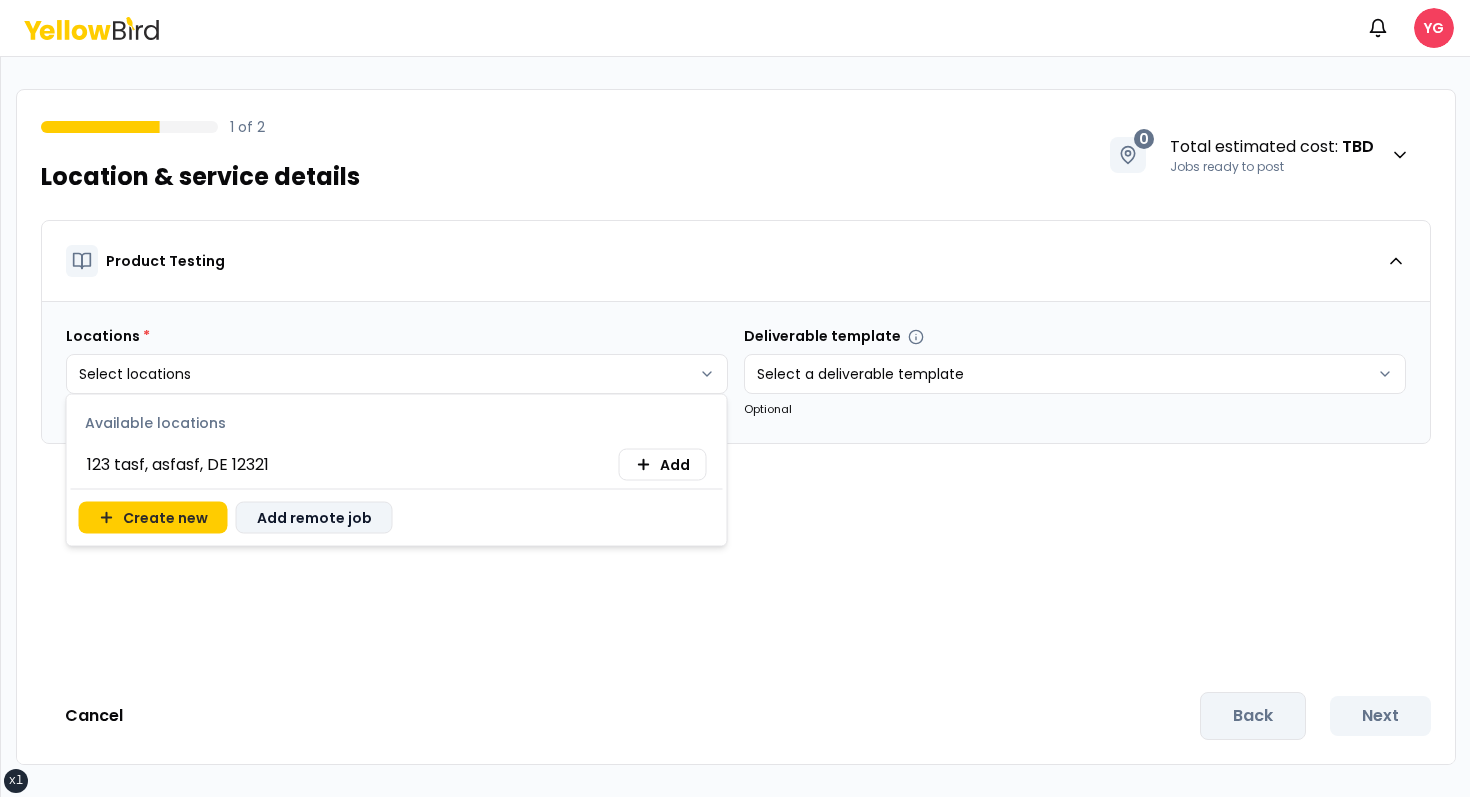 click on "Add remote job" at bounding box center [314, 518] 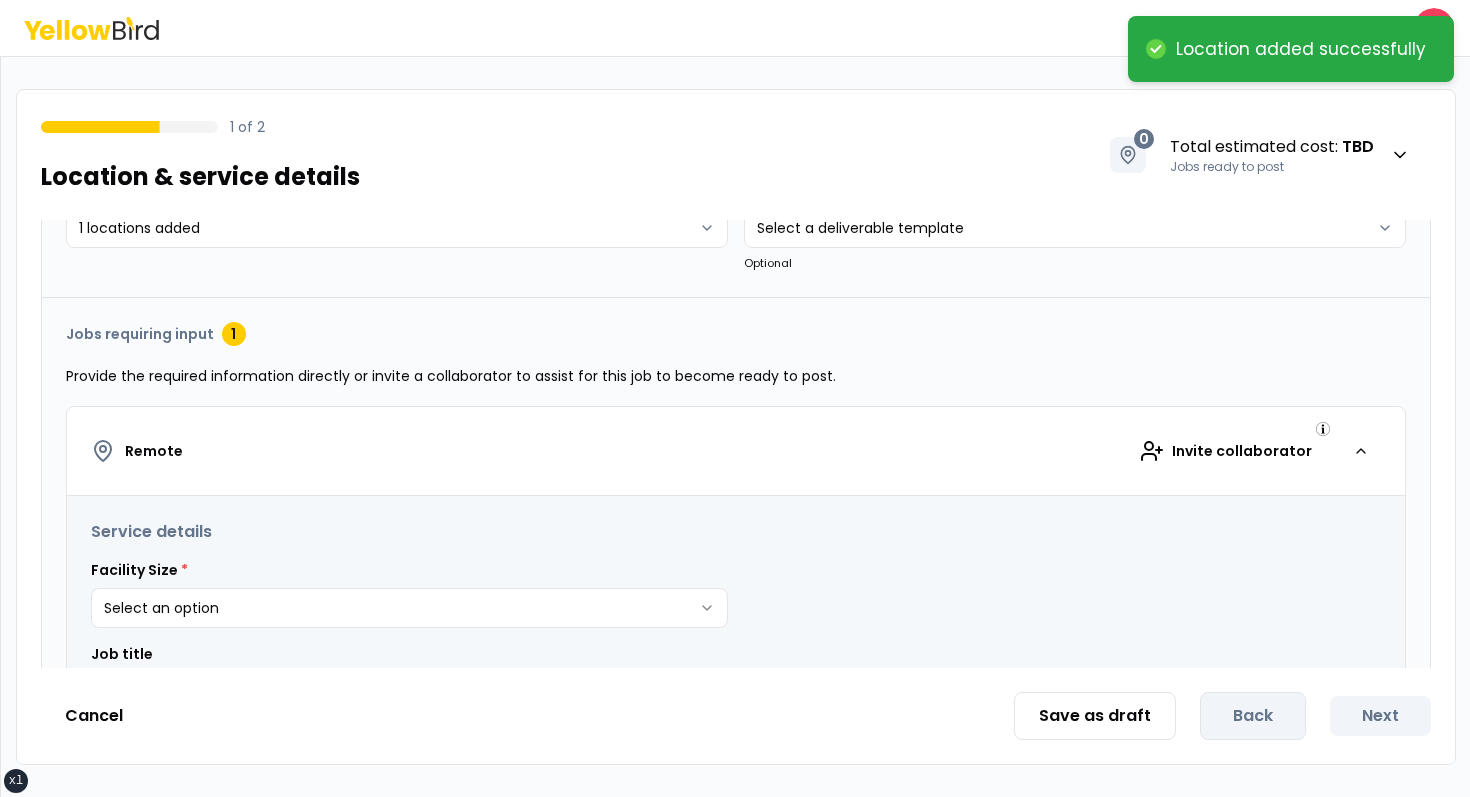 scroll, scrollTop: 201, scrollLeft: 0, axis: vertical 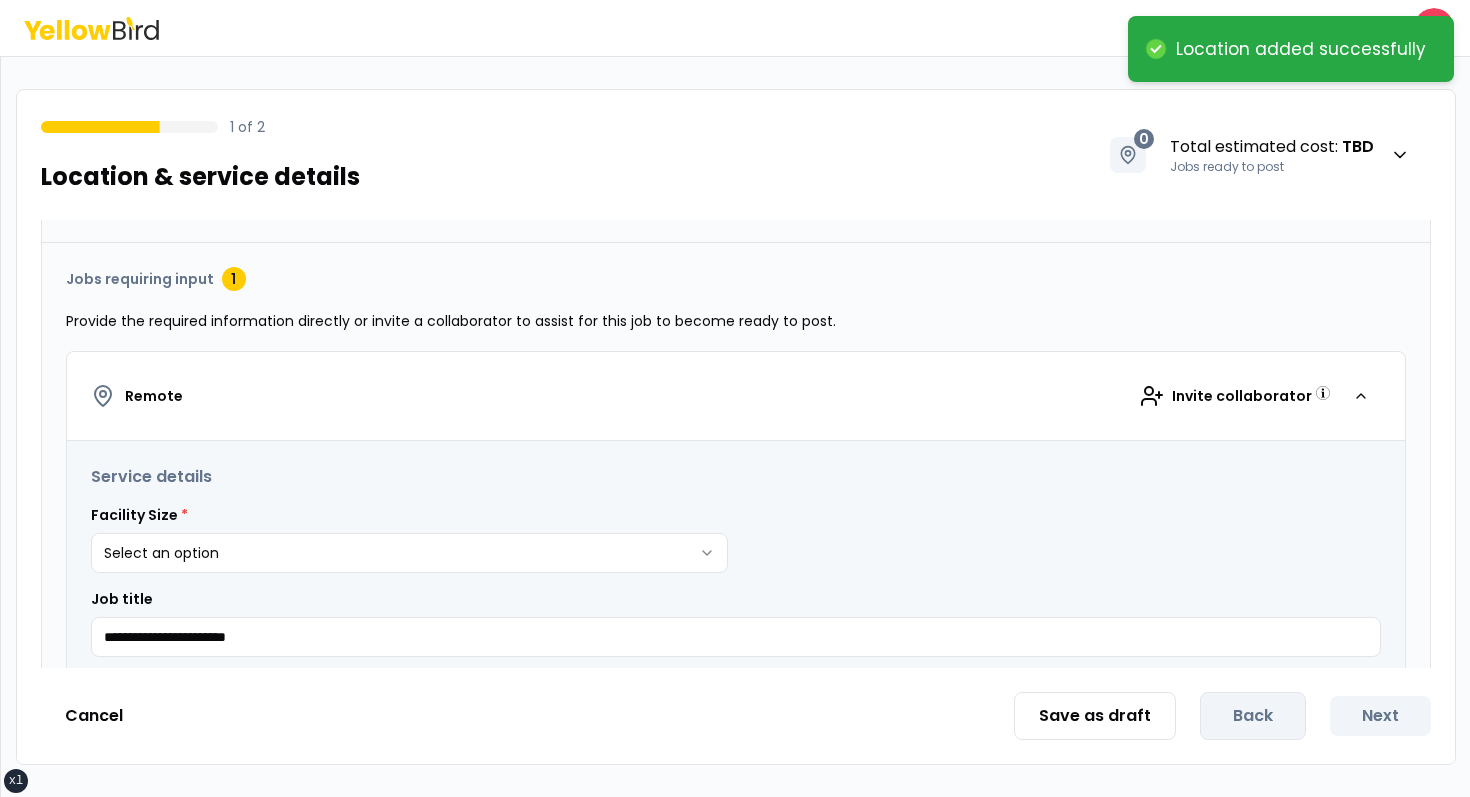 click on "**********" at bounding box center (735, 398) 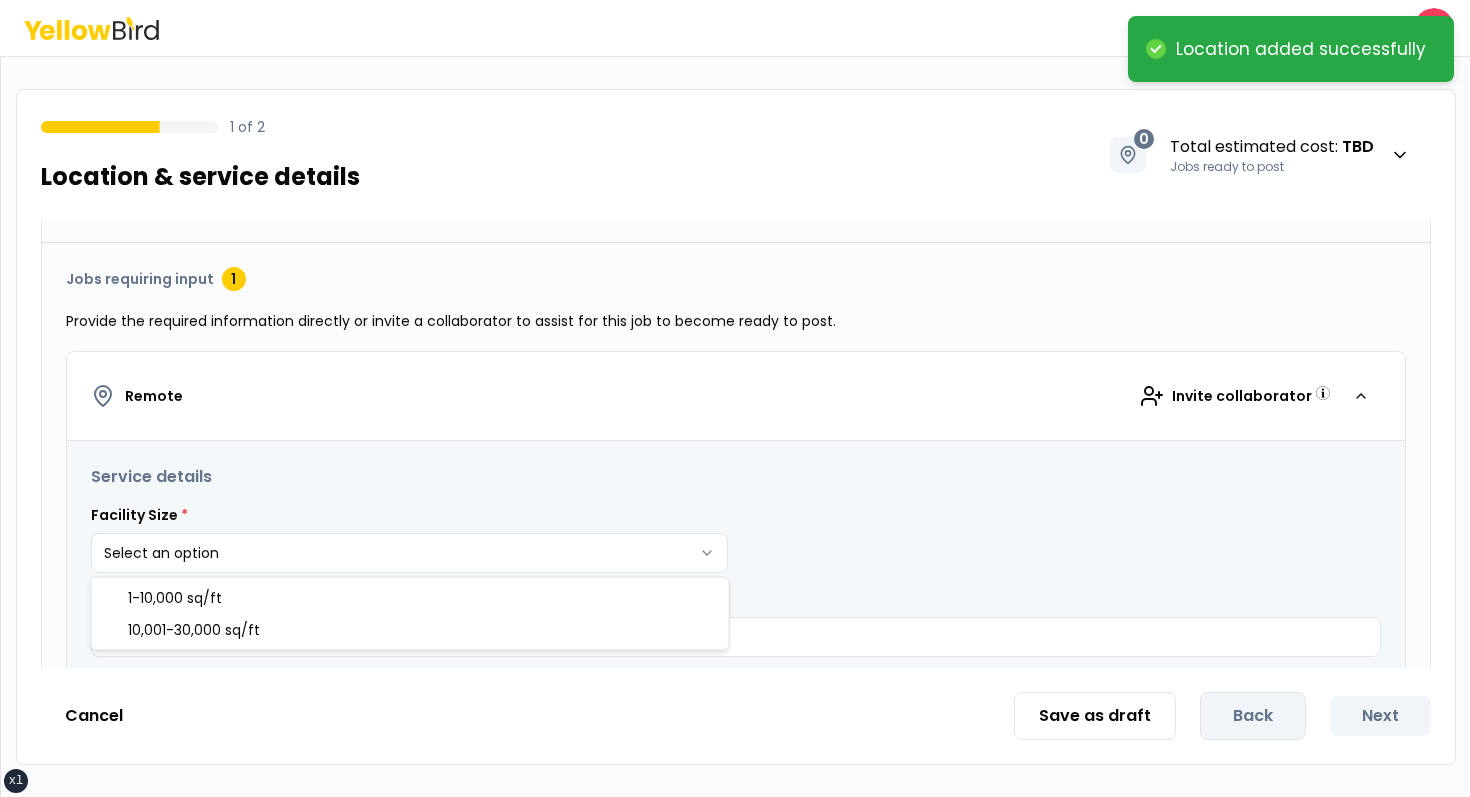 select on "*" 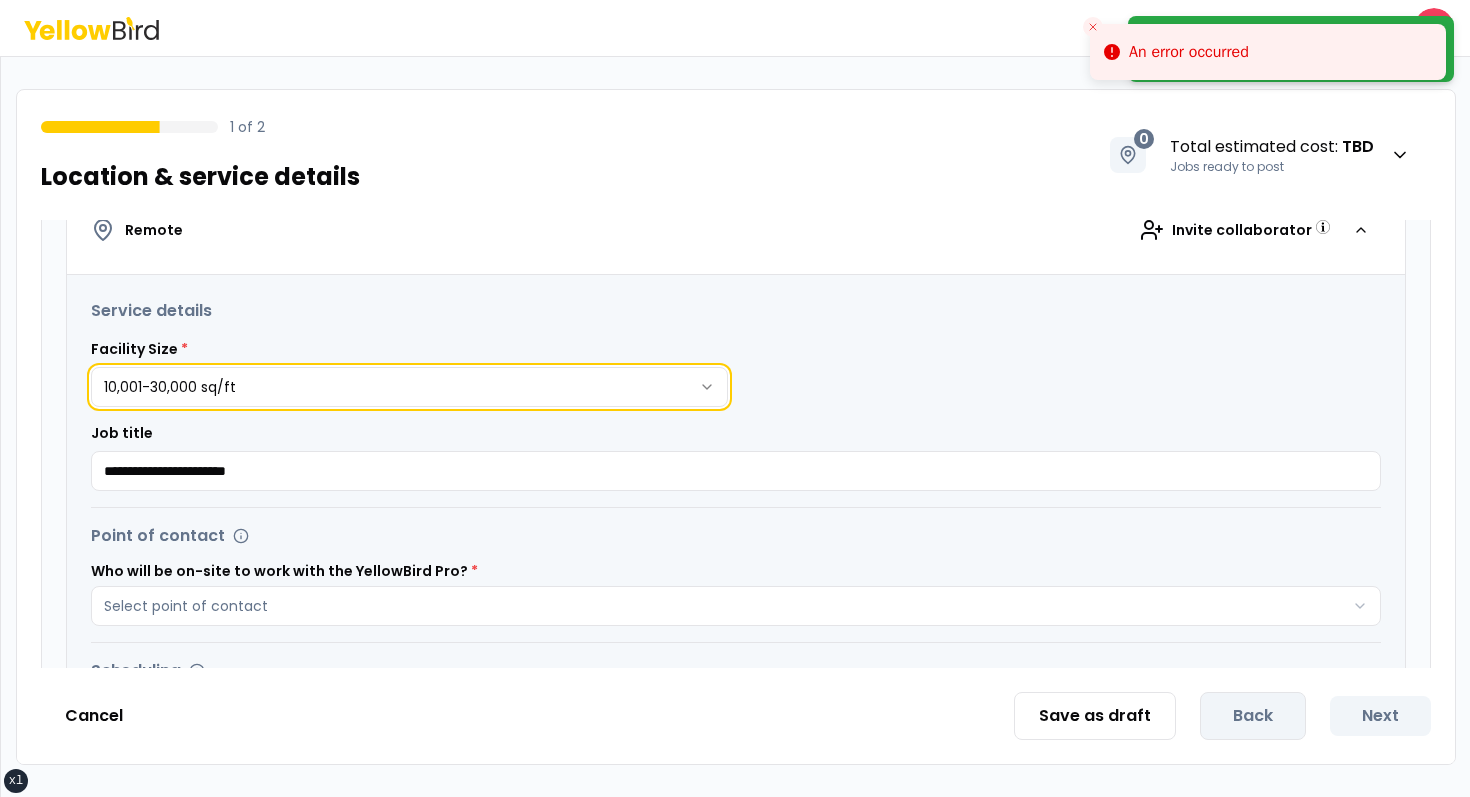 scroll, scrollTop: 483, scrollLeft: 0, axis: vertical 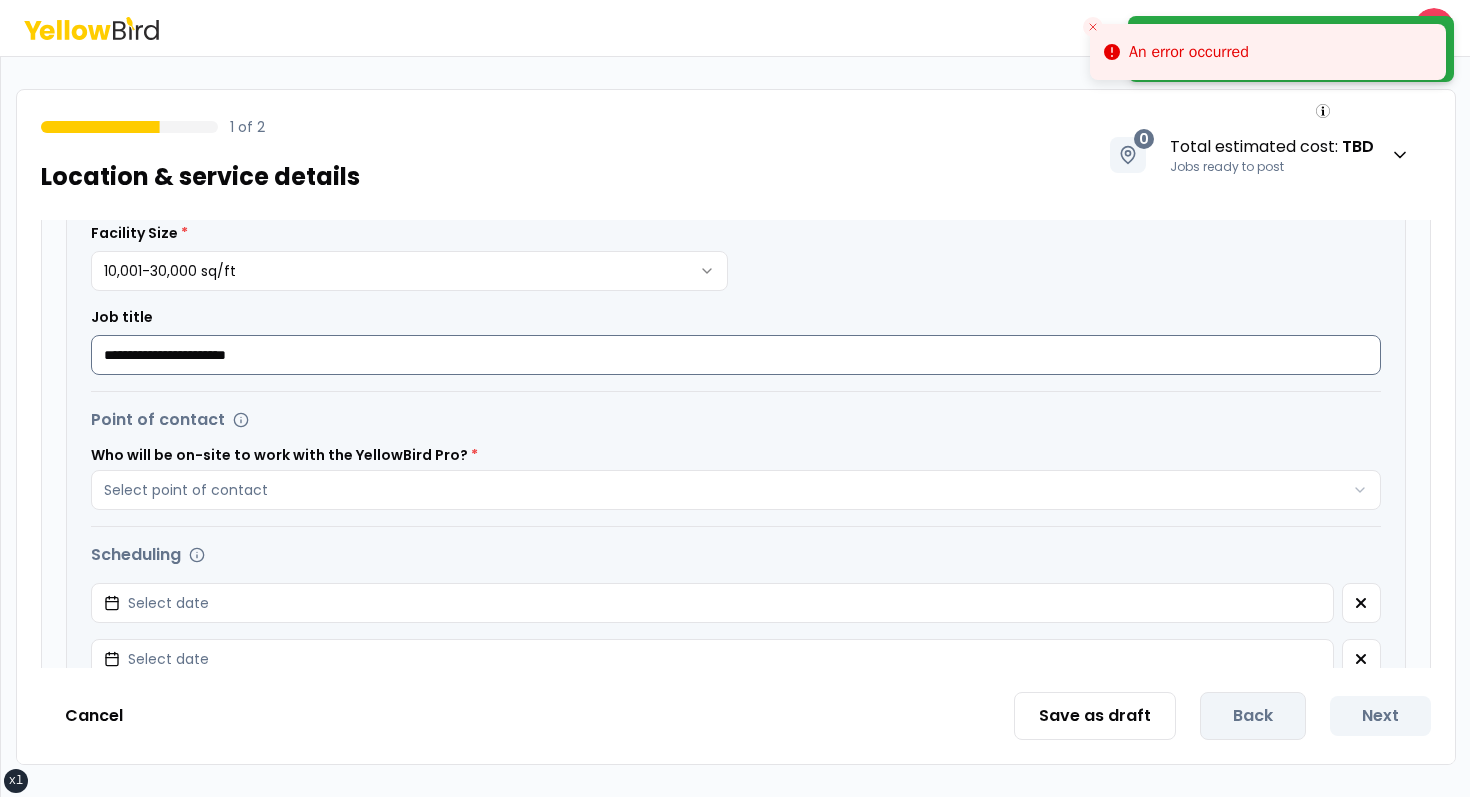 click on "**********" at bounding box center (736, 355) 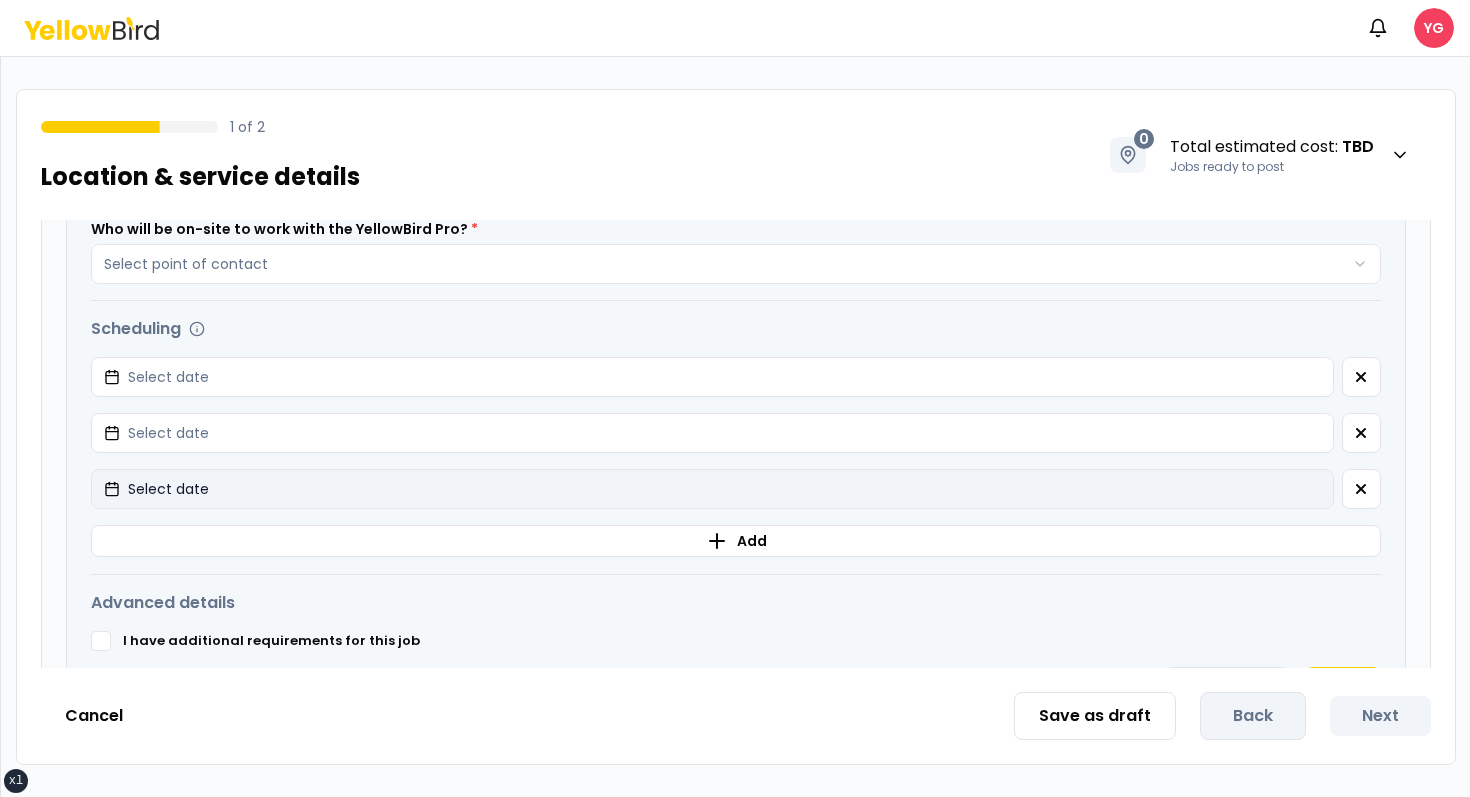 scroll, scrollTop: 695, scrollLeft: 0, axis: vertical 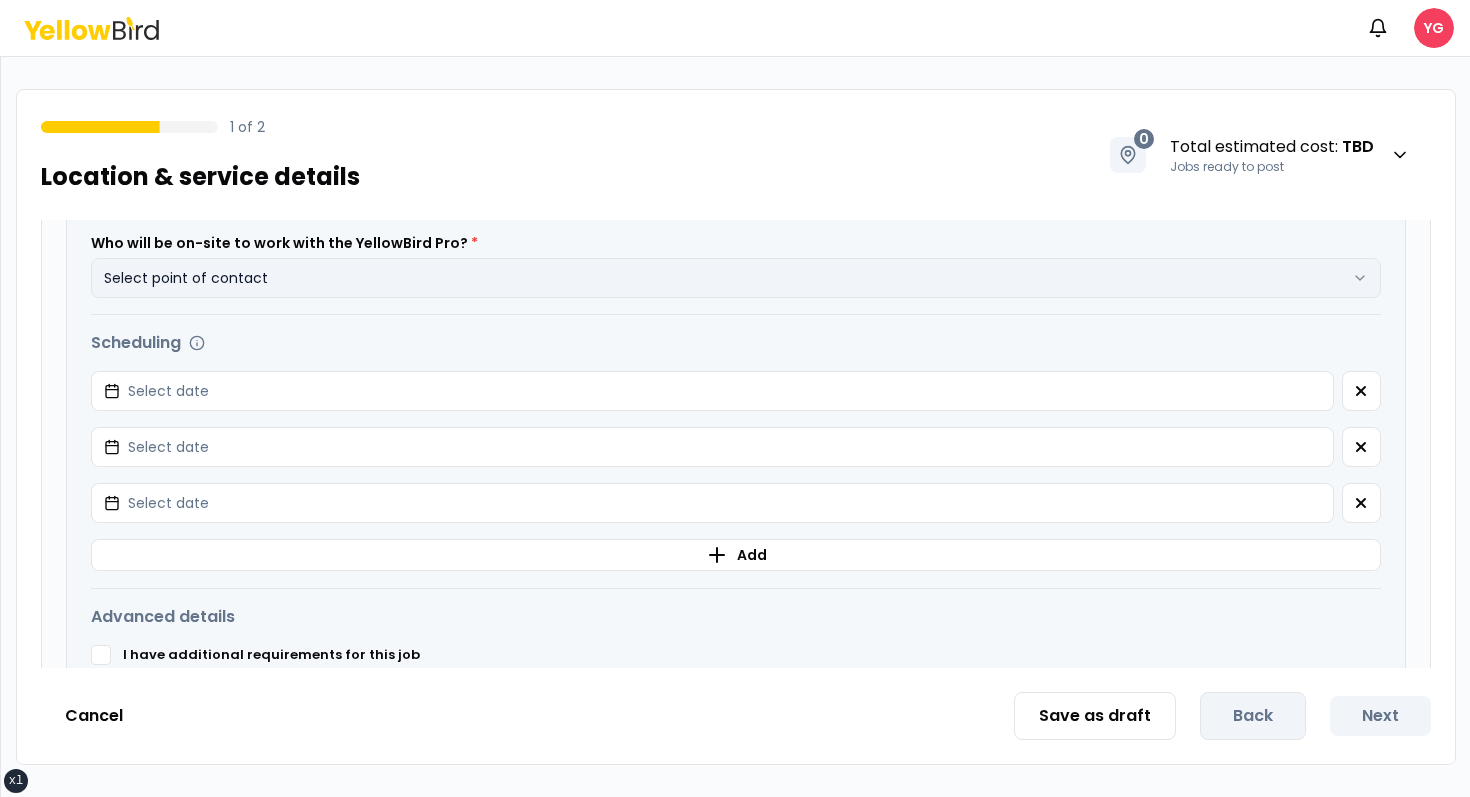 type on "**********" 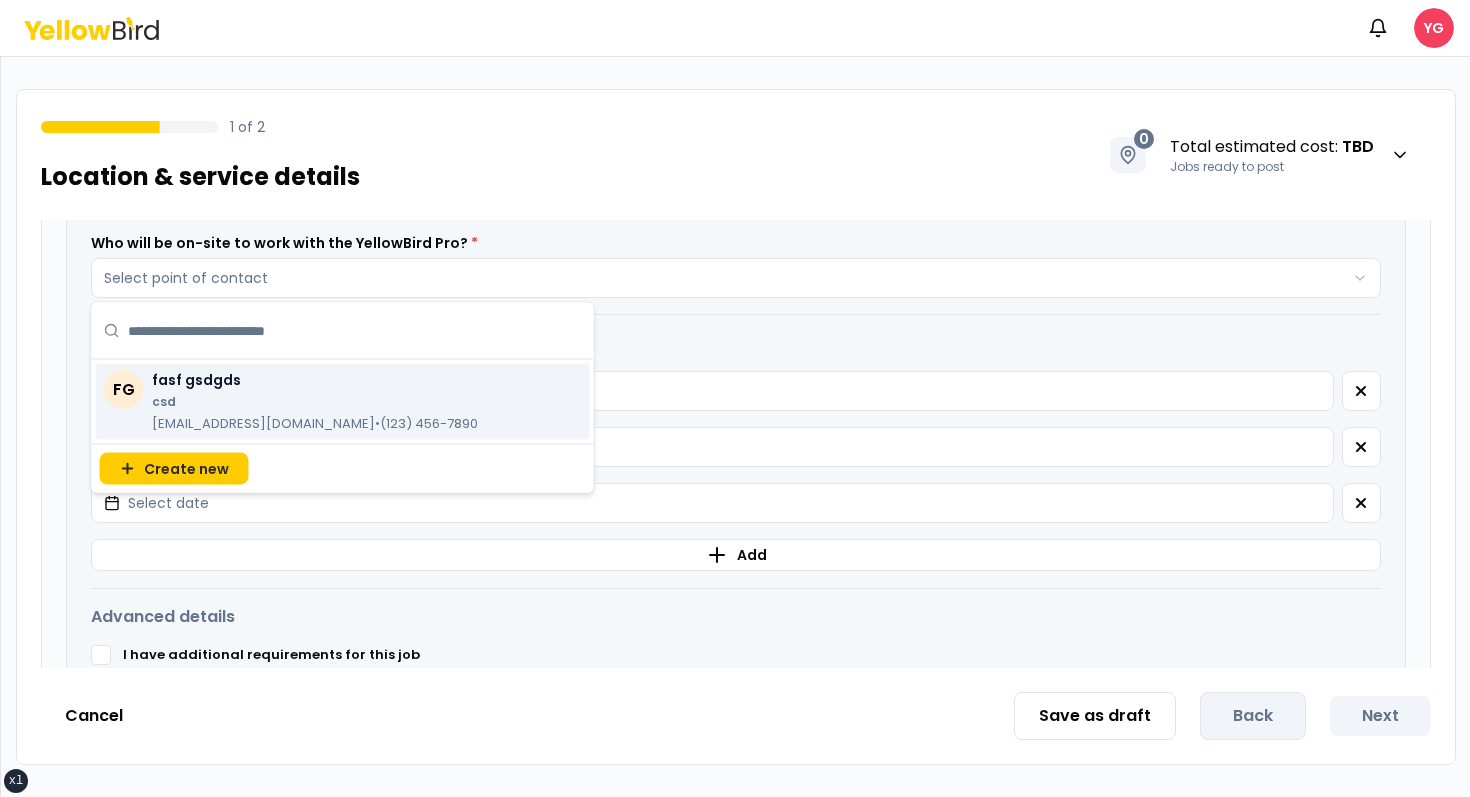 click on "csd" at bounding box center [315, 402] 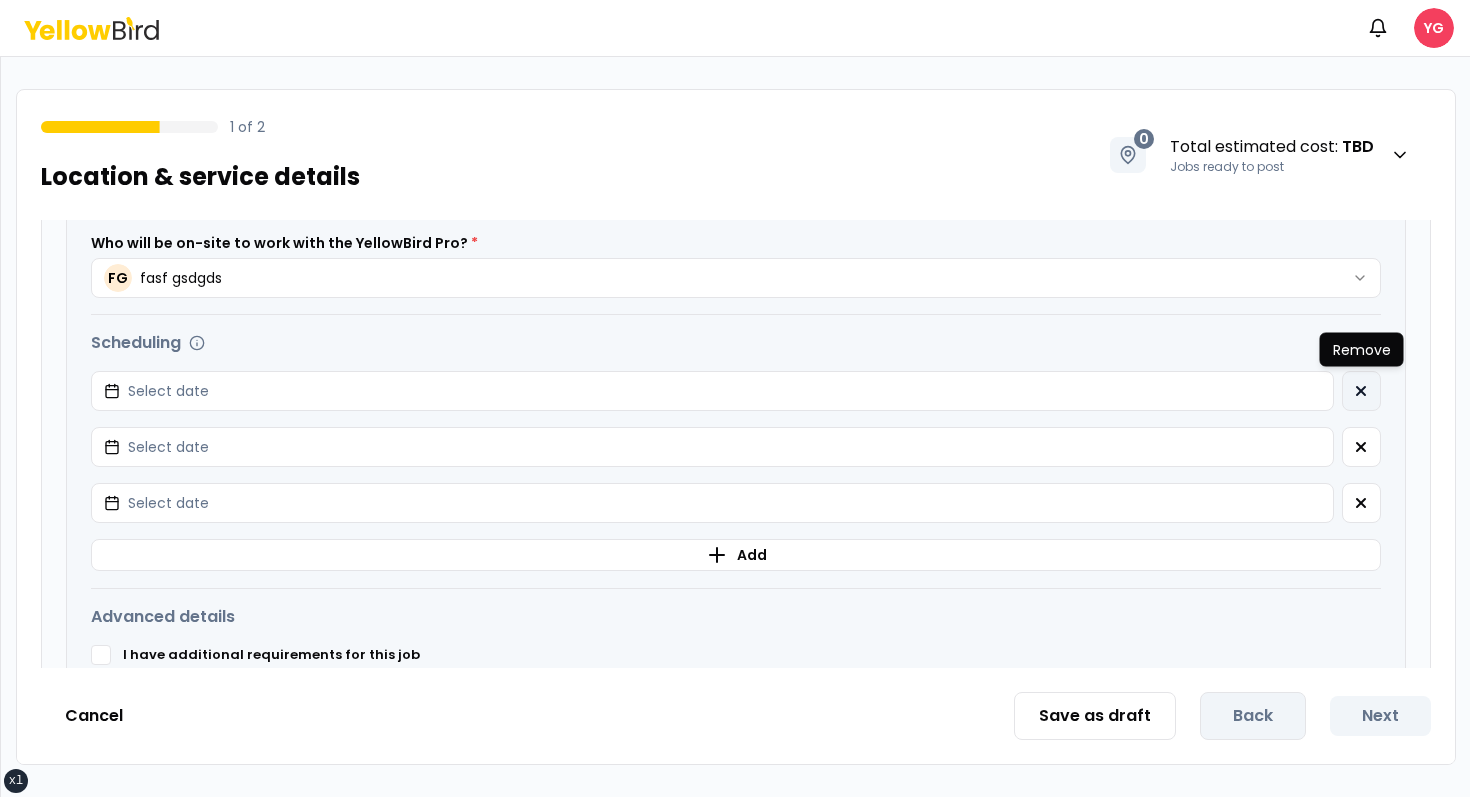 click at bounding box center [1361, 391] 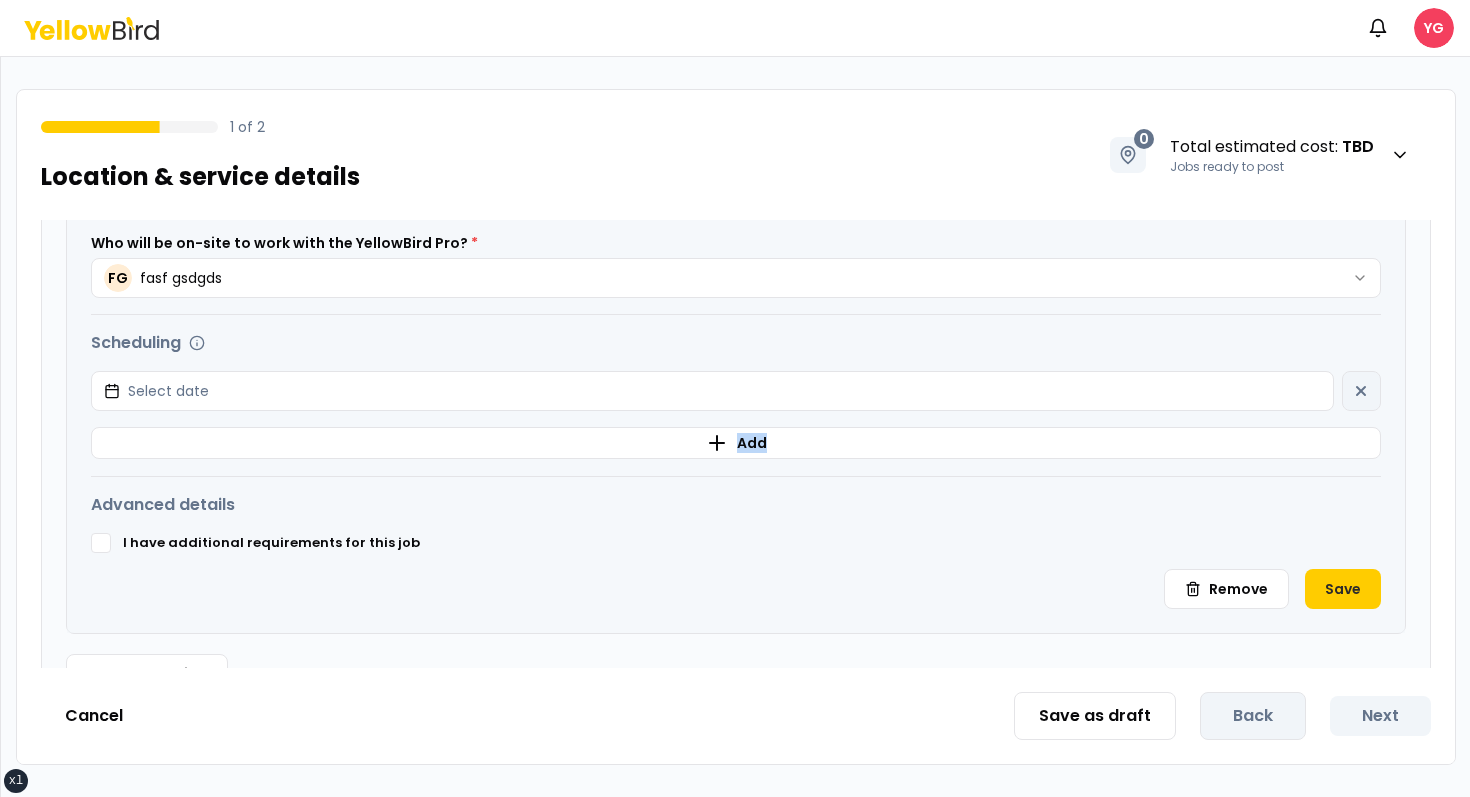 click on "Select date" at bounding box center [736, 391] 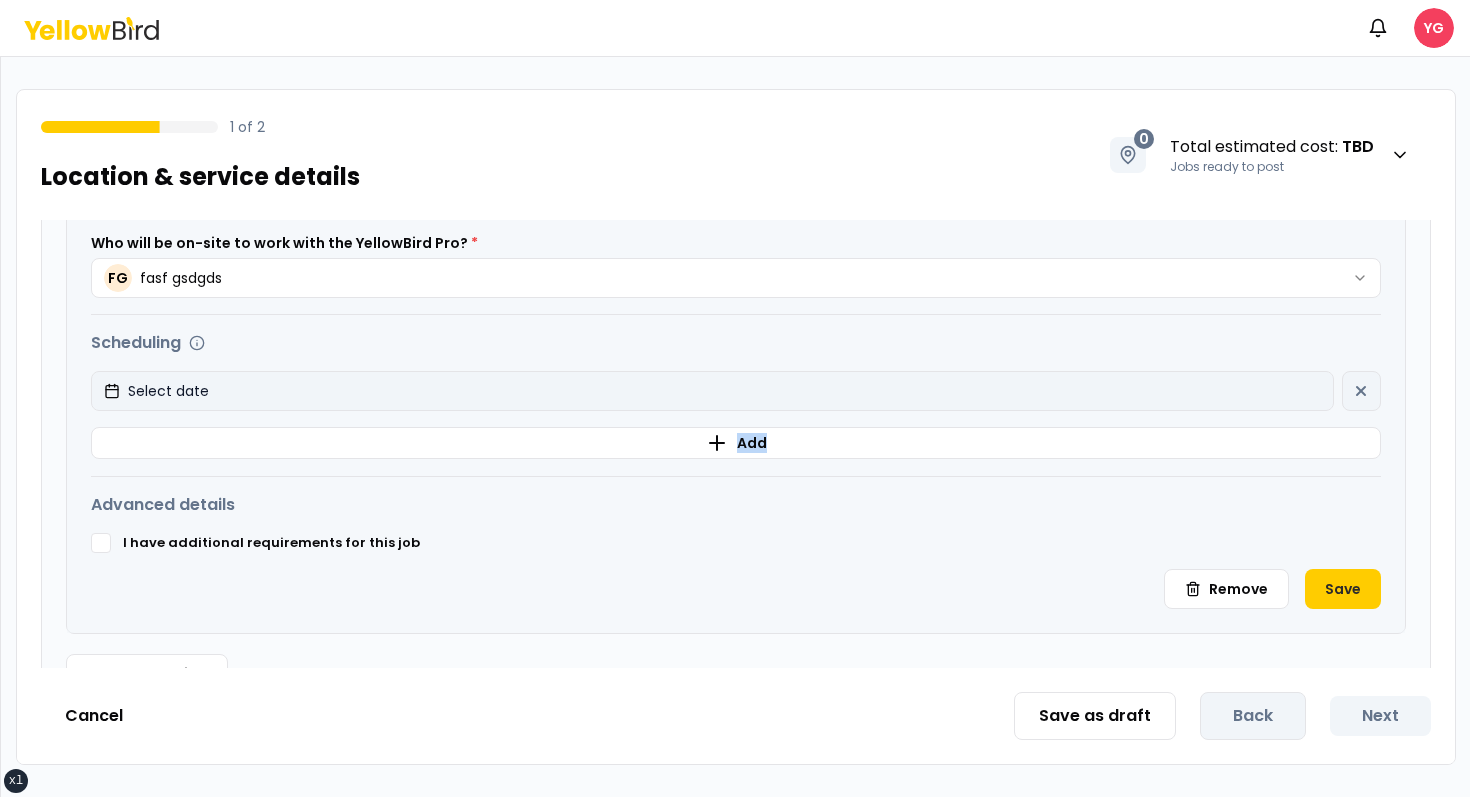 click on "Select date" at bounding box center (712, 391) 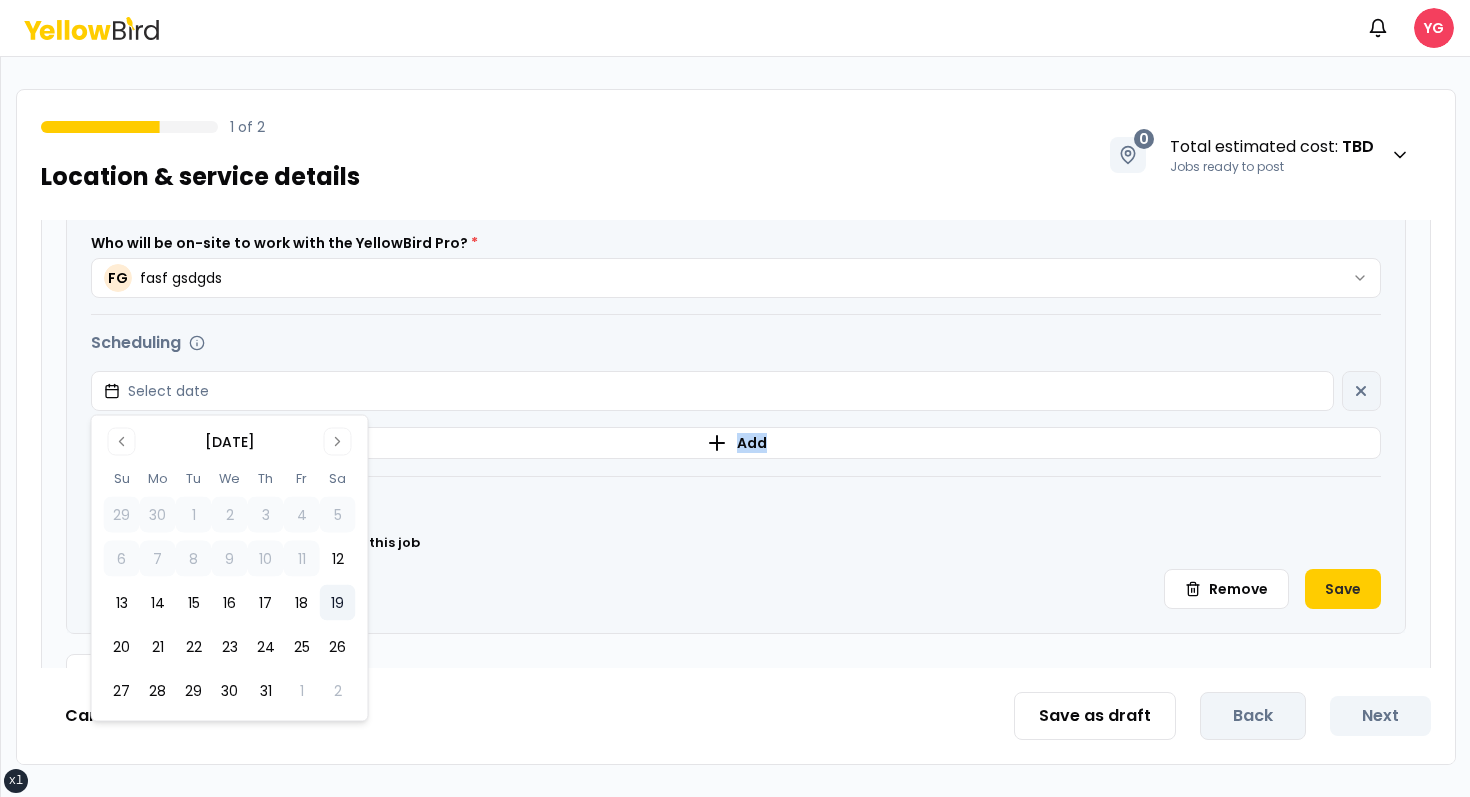 click on "19" at bounding box center (338, 603) 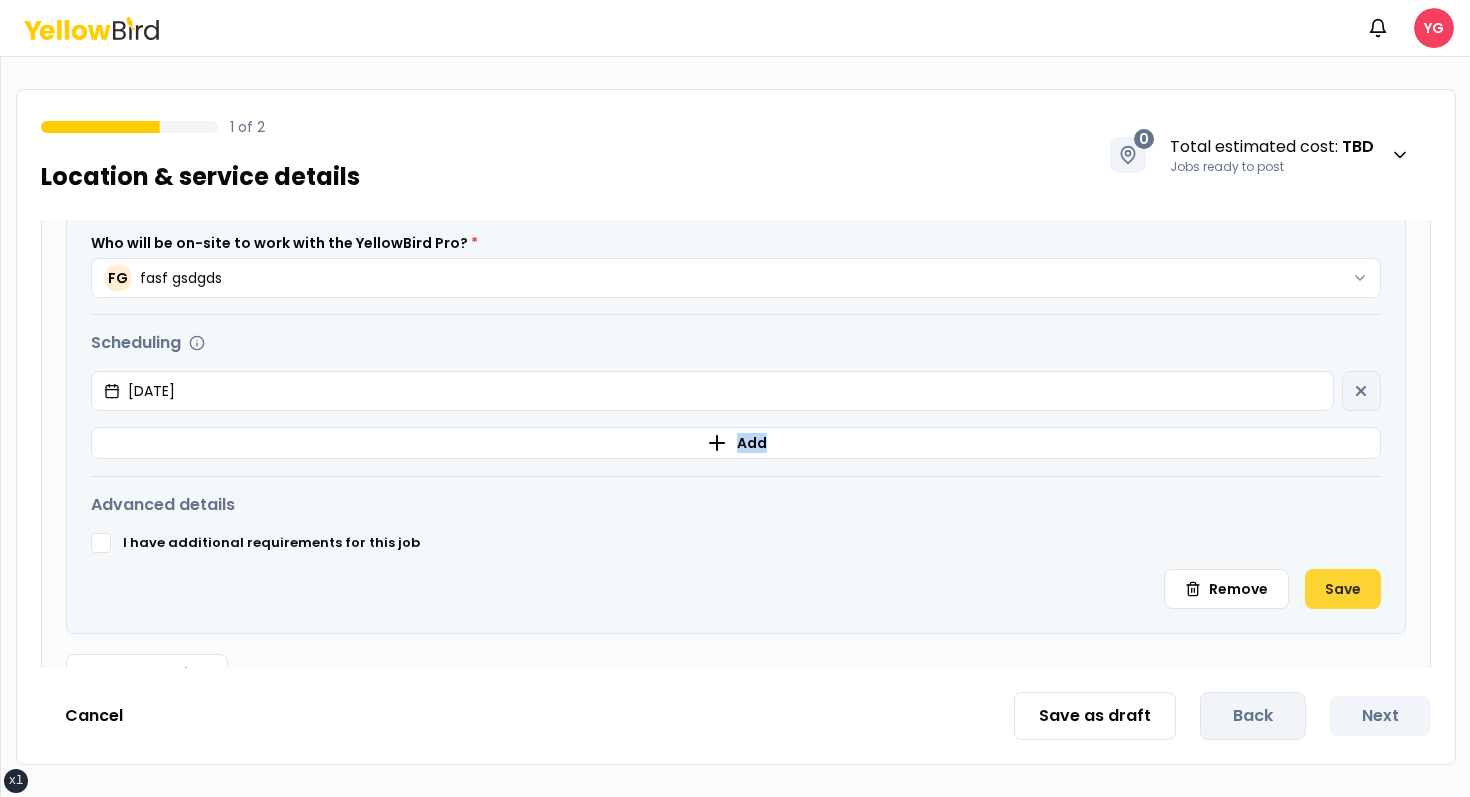 click on "Save" at bounding box center (1343, 589) 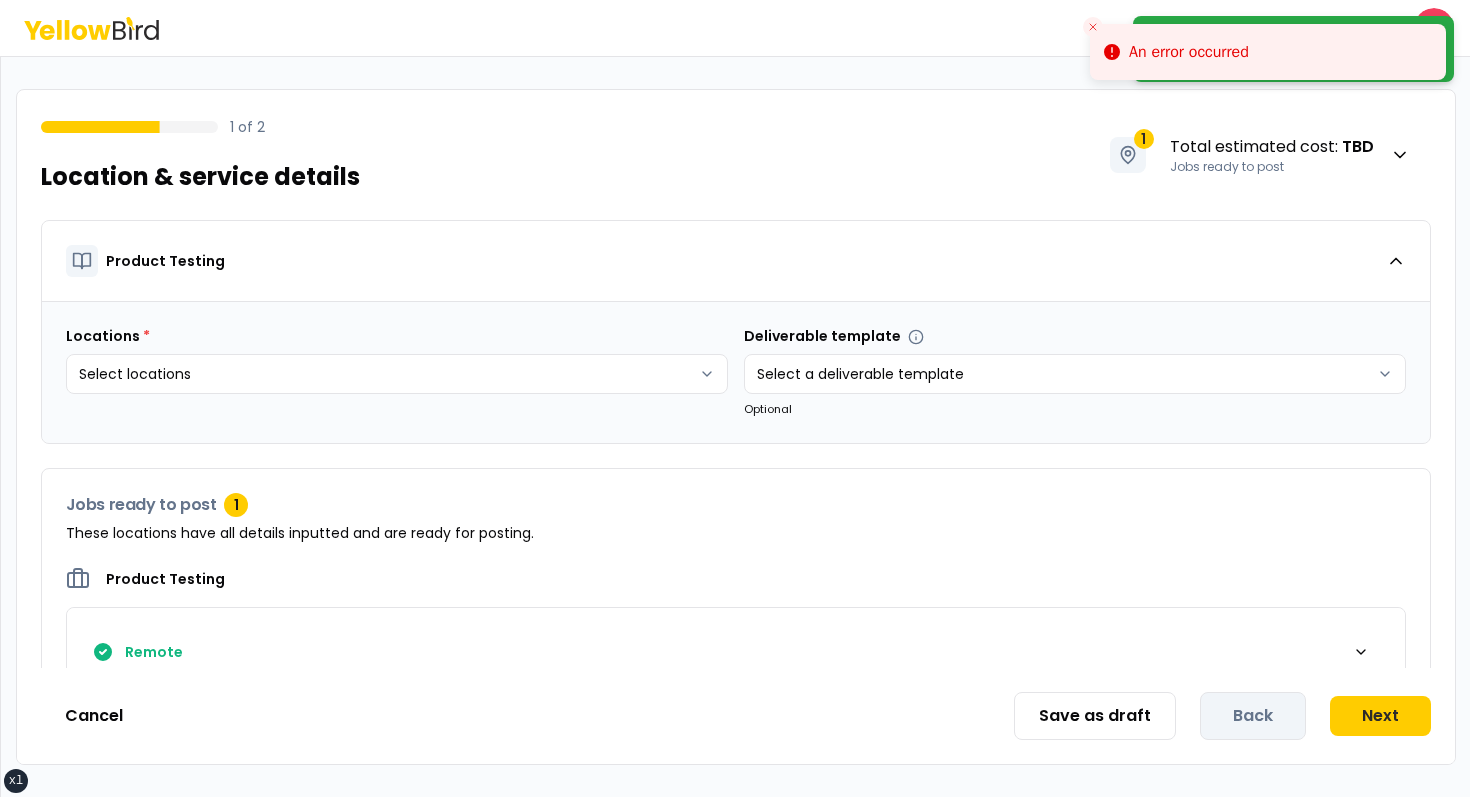 scroll, scrollTop: 53, scrollLeft: 0, axis: vertical 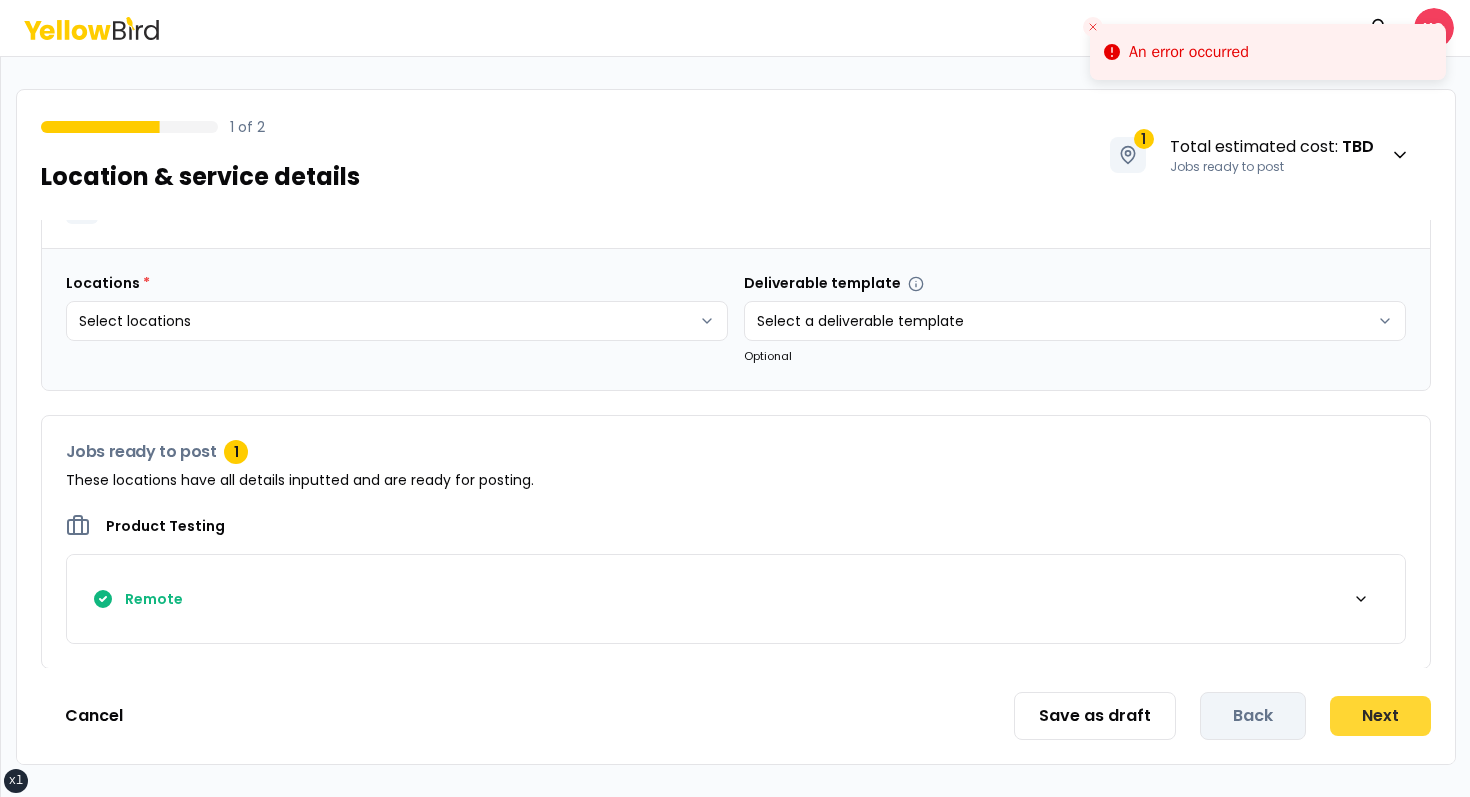 click on "Next" at bounding box center [1380, 716] 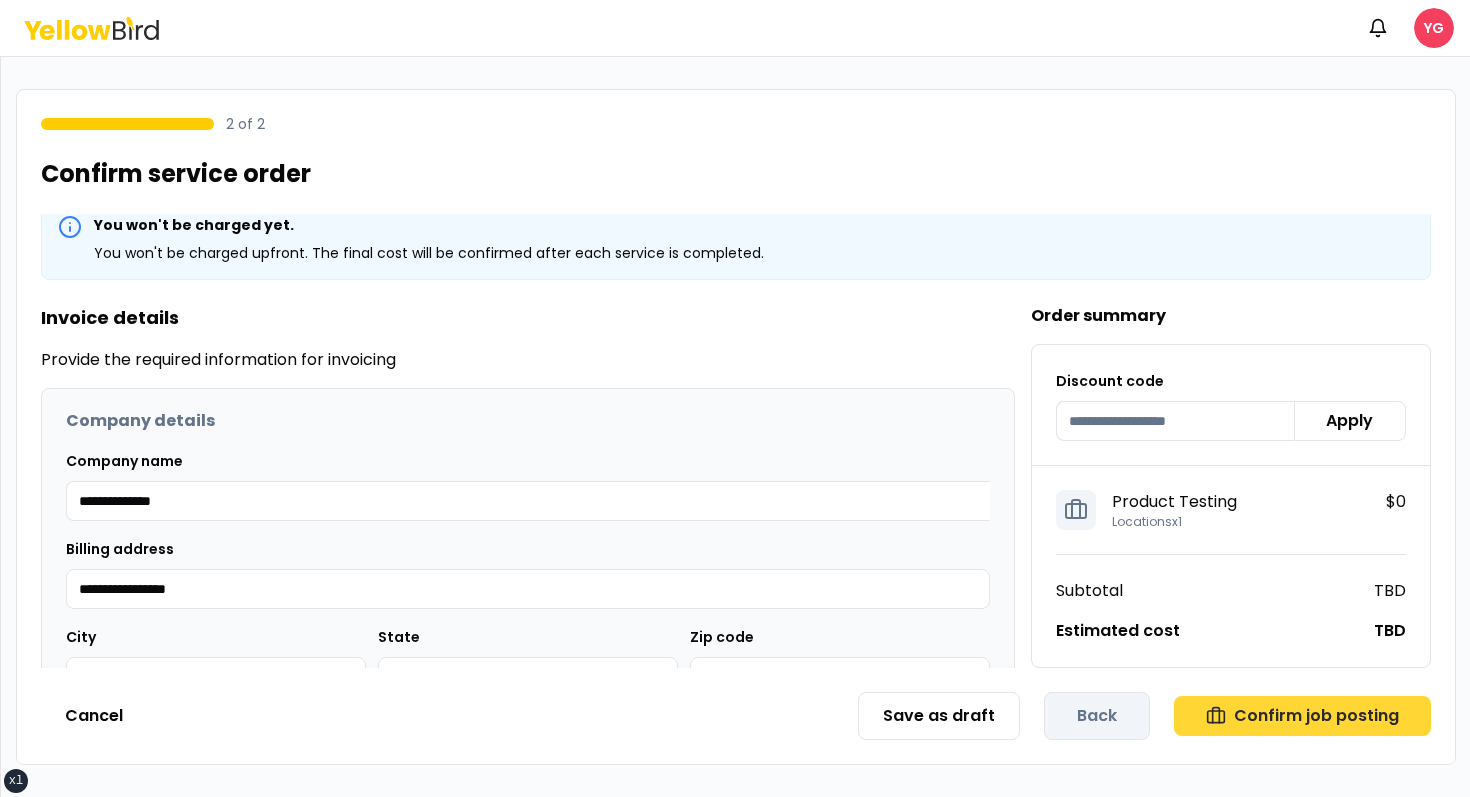 click on "Confirm job posting" at bounding box center (1302, 716) 